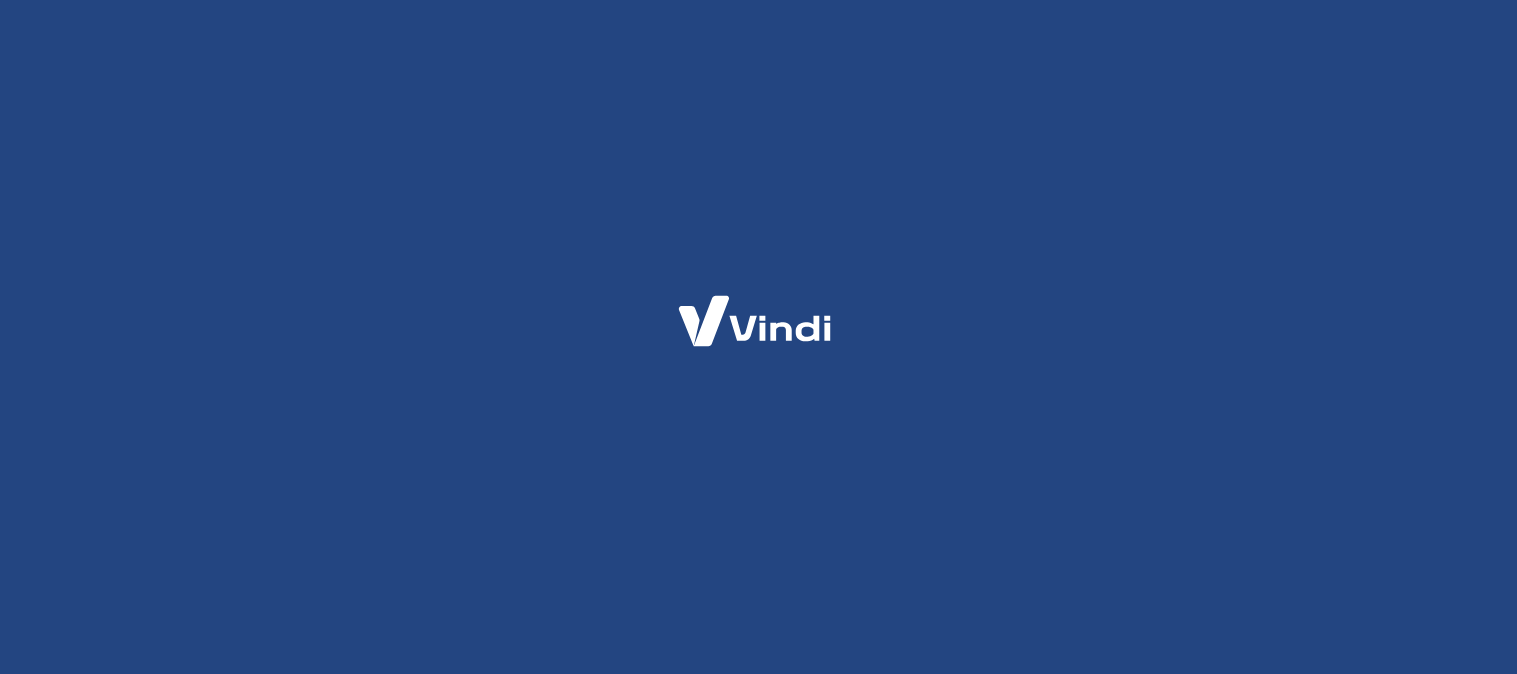 scroll, scrollTop: 0, scrollLeft: 0, axis: both 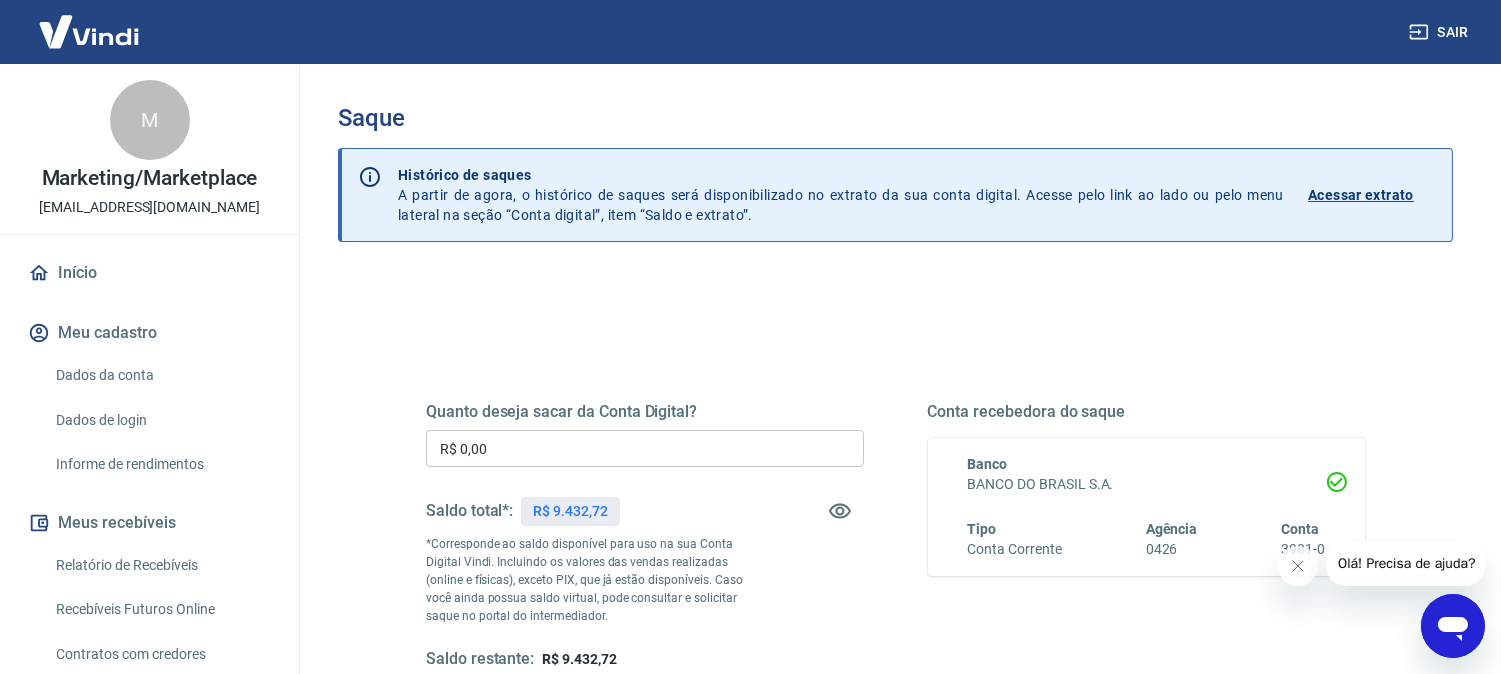 click on "R$ 0,00" at bounding box center (645, 448) 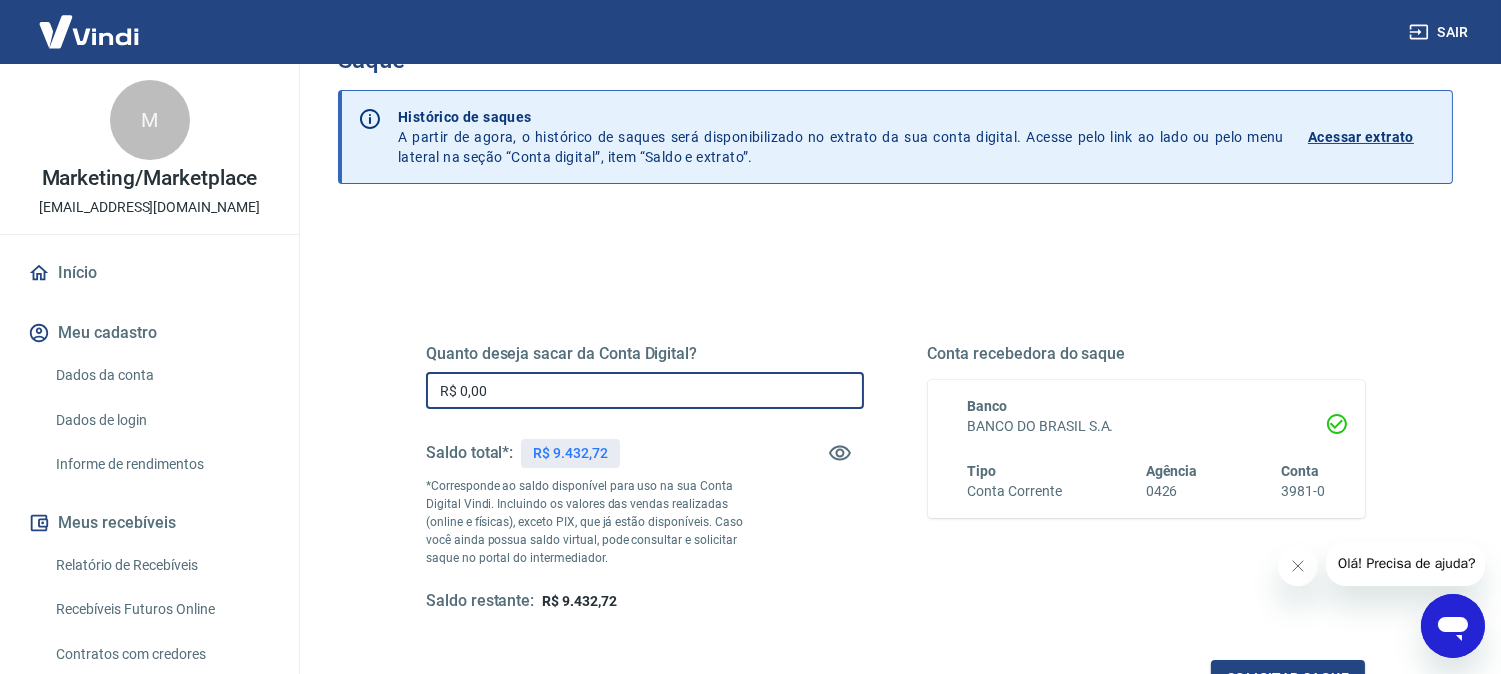 scroll, scrollTop: 111, scrollLeft: 0, axis: vertical 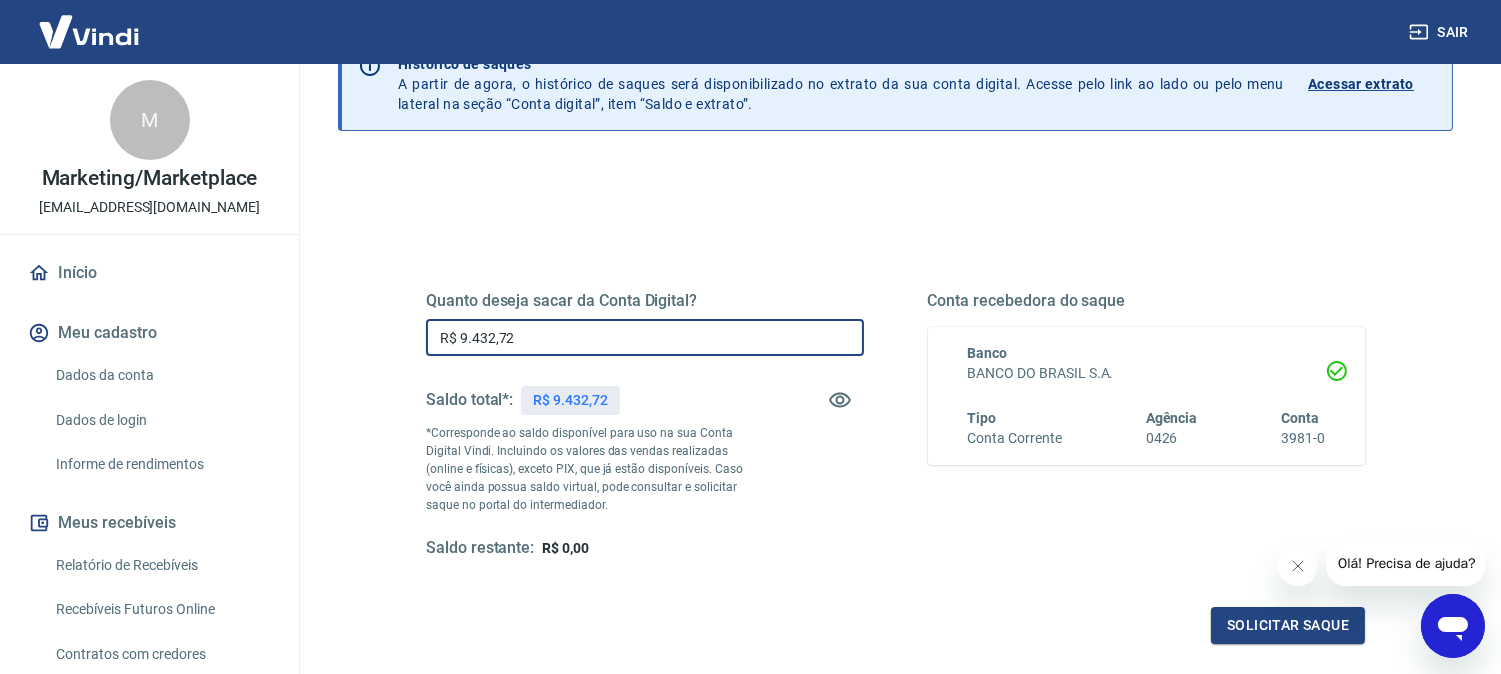 type on "R$ 9.432,72" 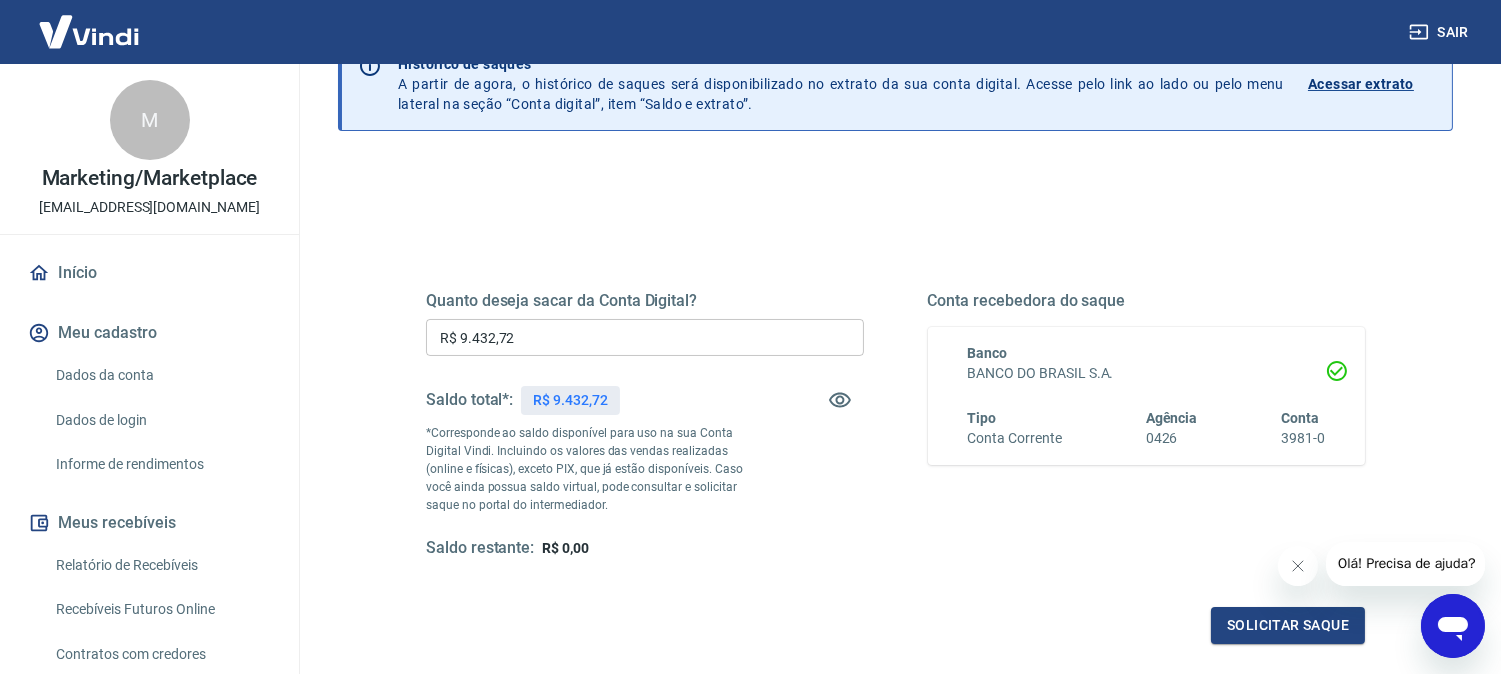 click on "Saque Histórico de saques   A partir de agora, o histórico de saques será disponibilizado no extrato da sua conta digital. Acesse pelo link ao lado ou pelo menu lateral na seção “Conta digital”, item “Saldo e extrato”. Acessar extrato Quanto deseja sacar da Conta Digital? R$ 9.432,72 ​ Saldo total*: R$ 9.432,72 *Corresponde ao saldo disponível para uso na sua Conta Digital Vindi. Incluindo os valores das vendas realizadas (online e físicas), exceto PIX, que já estão disponíveis. Caso você ainda possua saldo virtual, pode consultar e solicitar saque no portal do intermediador. Saldo restante: R$ 0,00 Conta recebedora do saque Banco BANCO DO BRASIL S.A. Tipo Conta Corrente Agência 0426 Conta 3981-0 Solicitar saque" at bounding box center [895, 342] 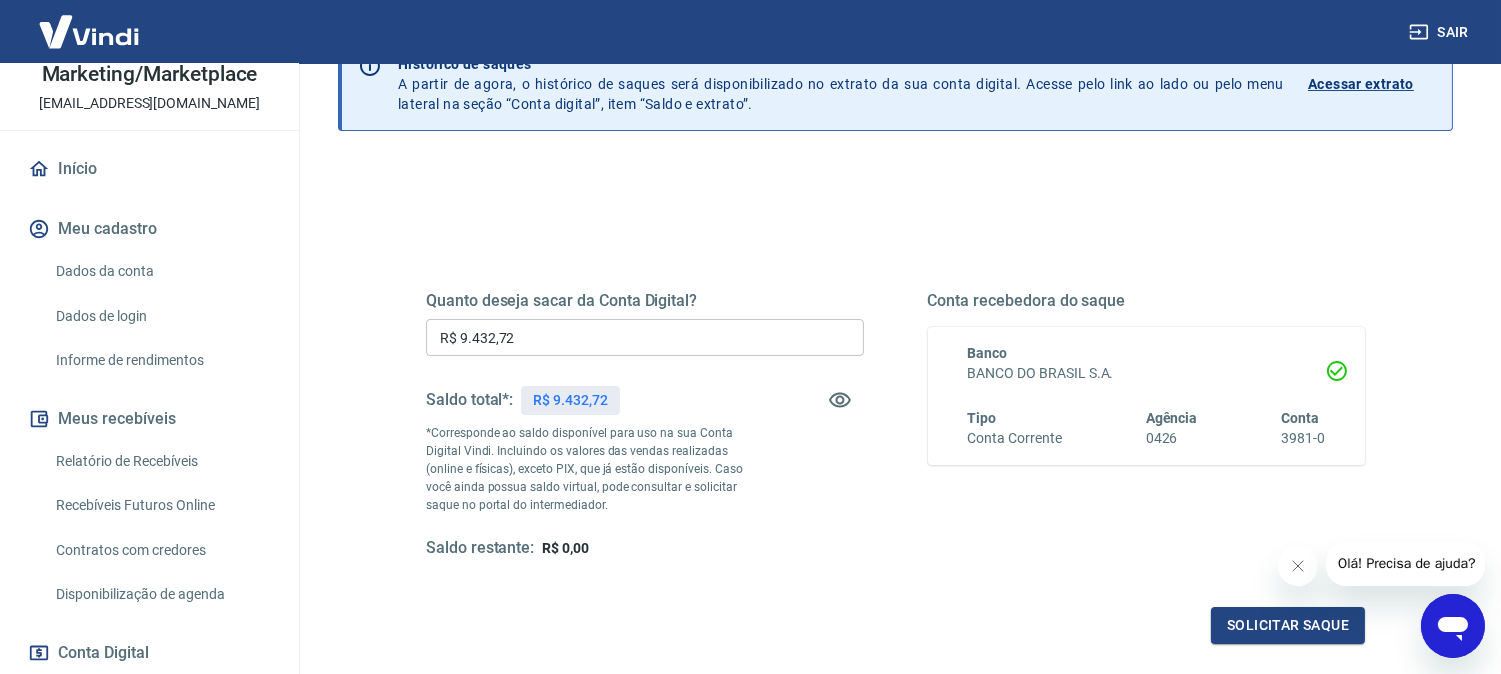 scroll, scrollTop: 222, scrollLeft: 0, axis: vertical 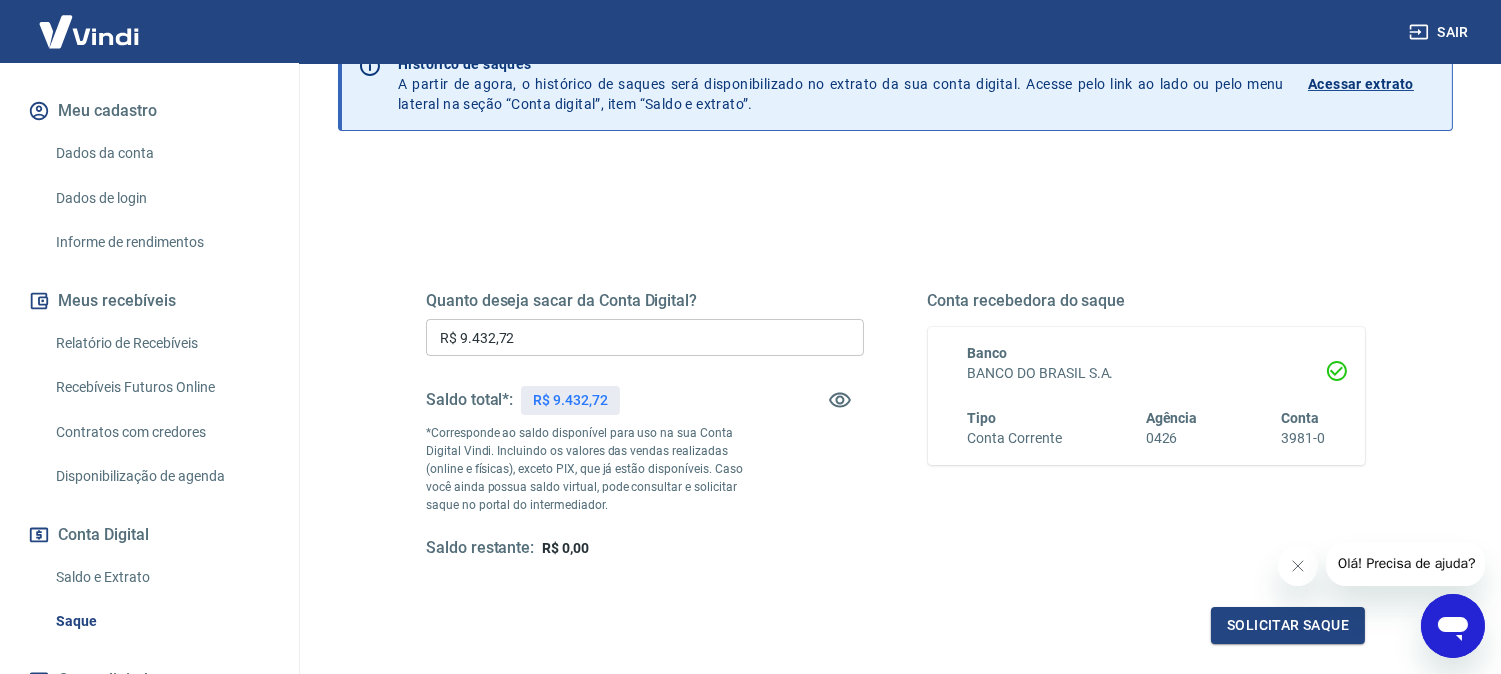 click on "Saldo e Extrato" at bounding box center (161, 577) 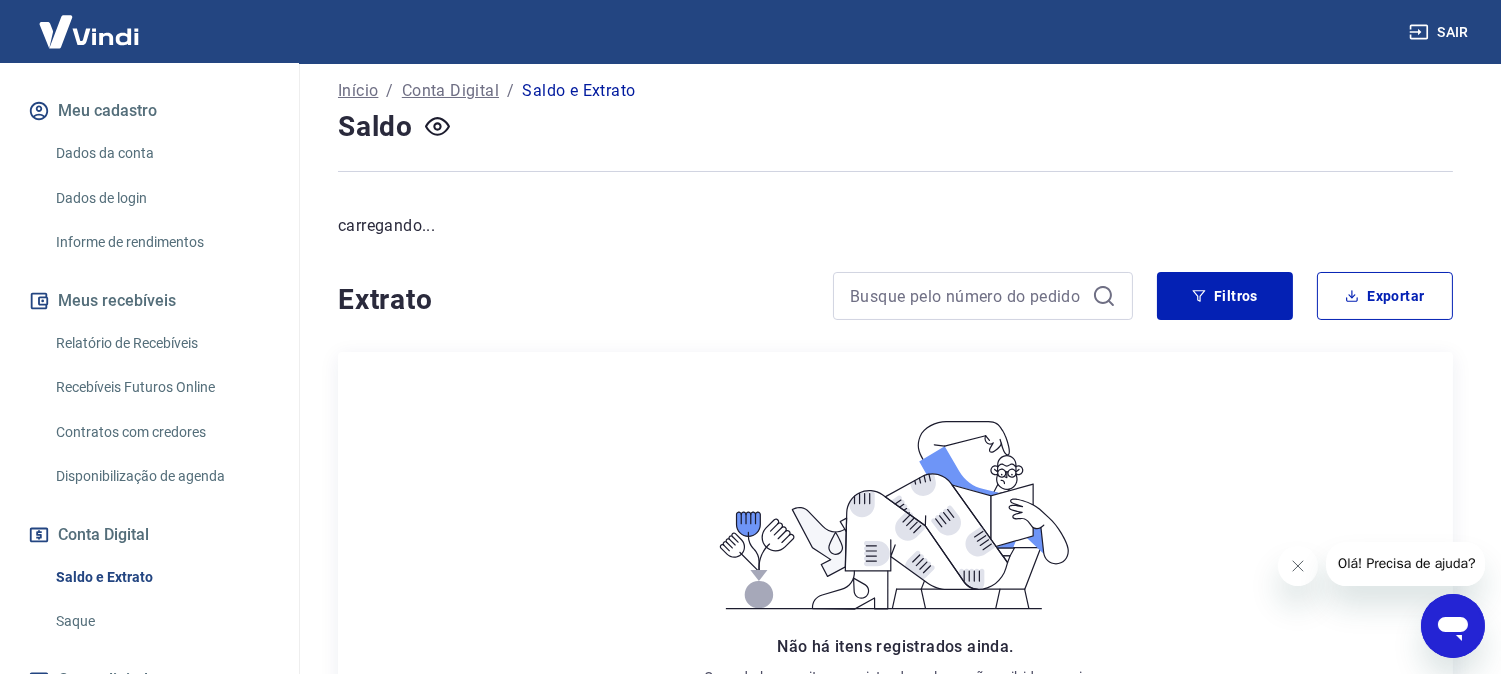 scroll, scrollTop: 0, scrollLeft: 0, axis: both 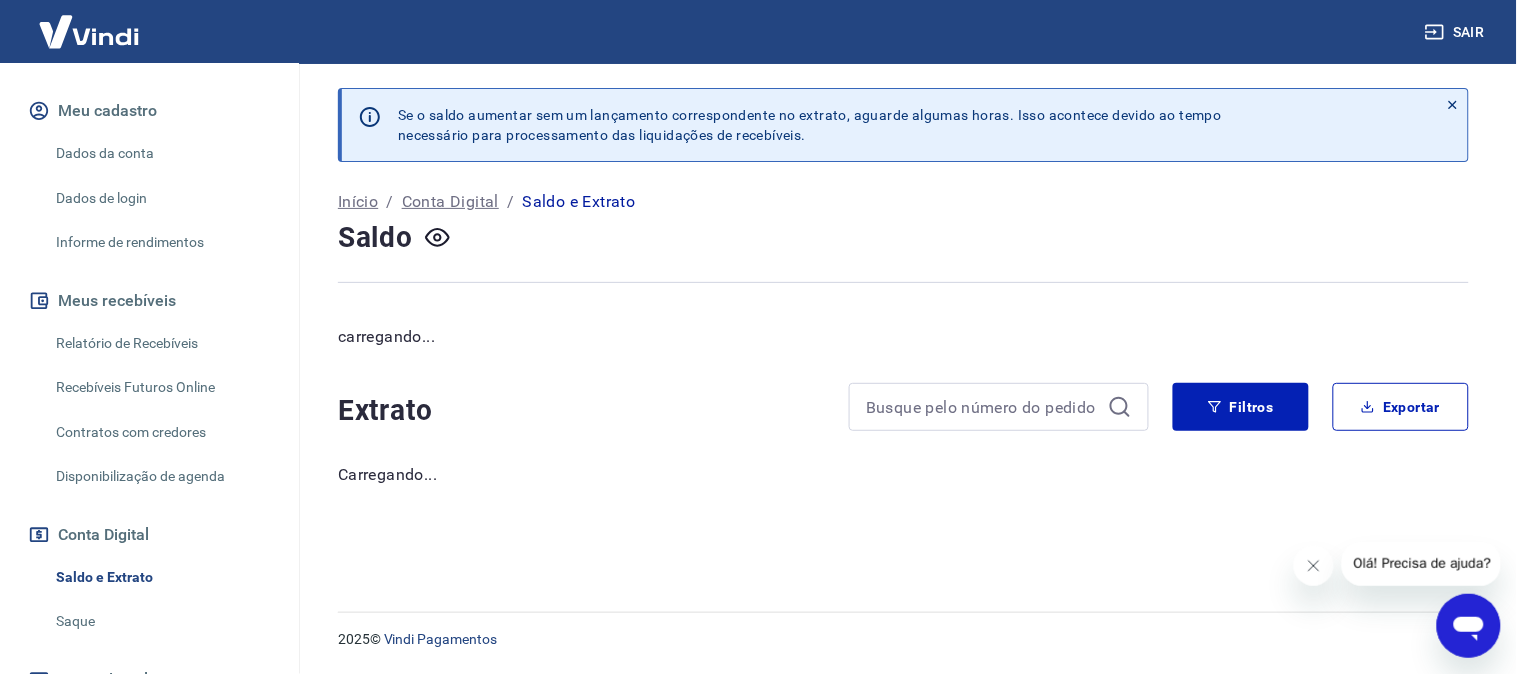 click at bounding box center [1313, 565] 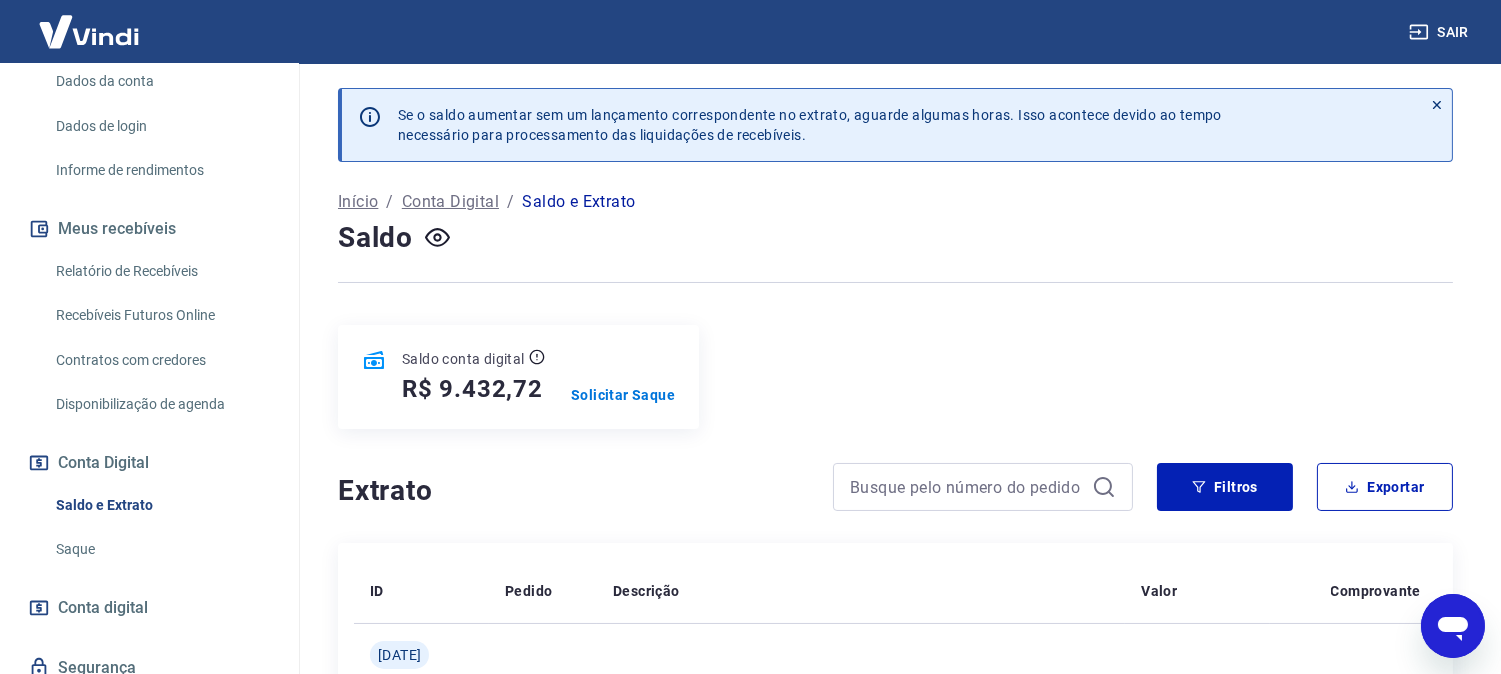 scroll, scrollTop: 333, scrollLeft: 0, axis: vertical 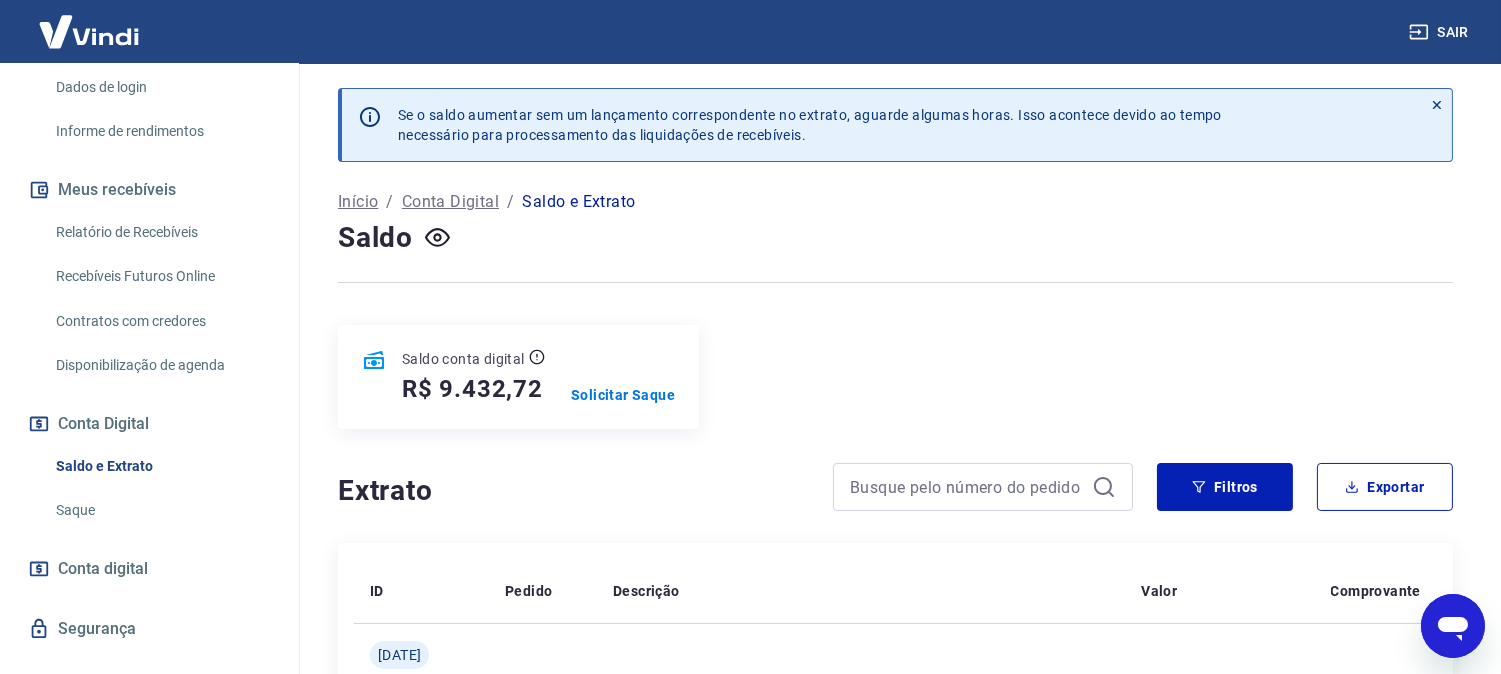 click on "Recebíveis Futuros Online" at bounding box center [161, 276] 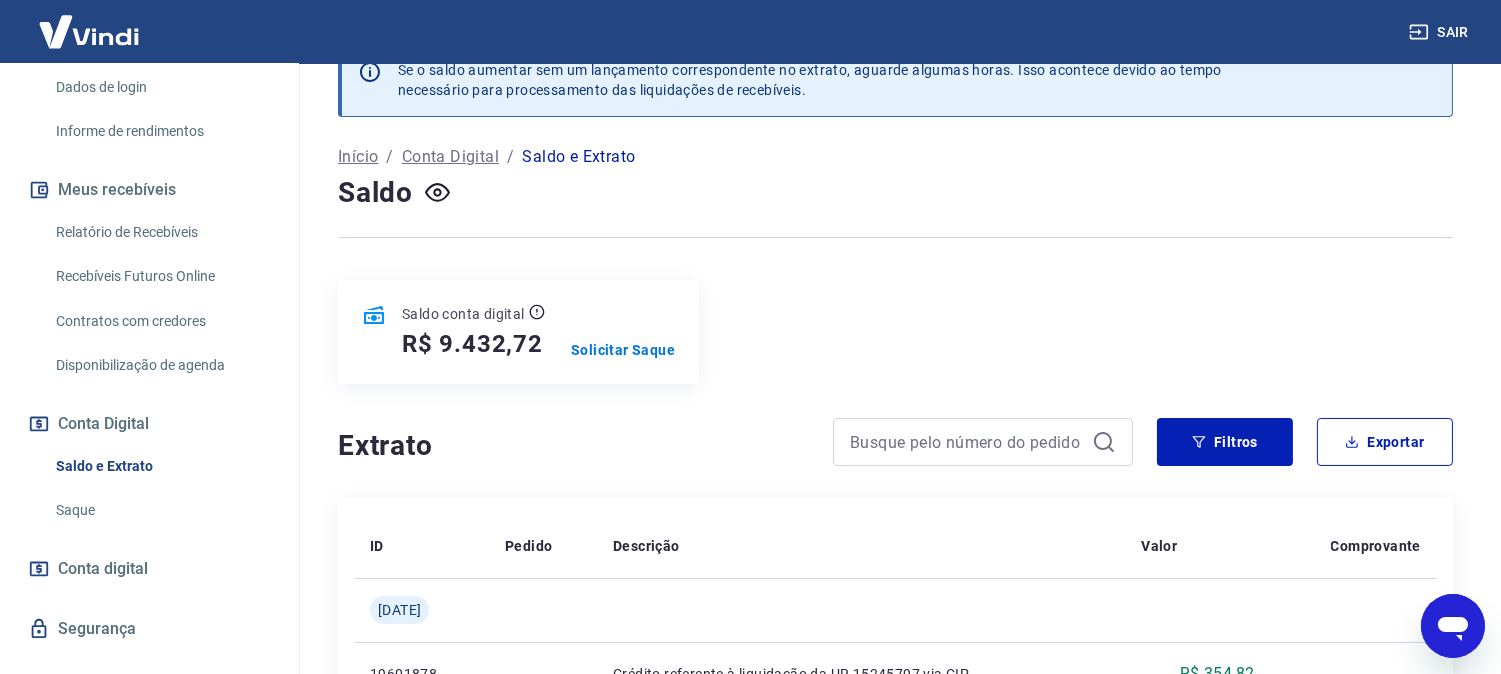 scroll, scrollTop: 31, scrollLeft: 0, axis: vertical 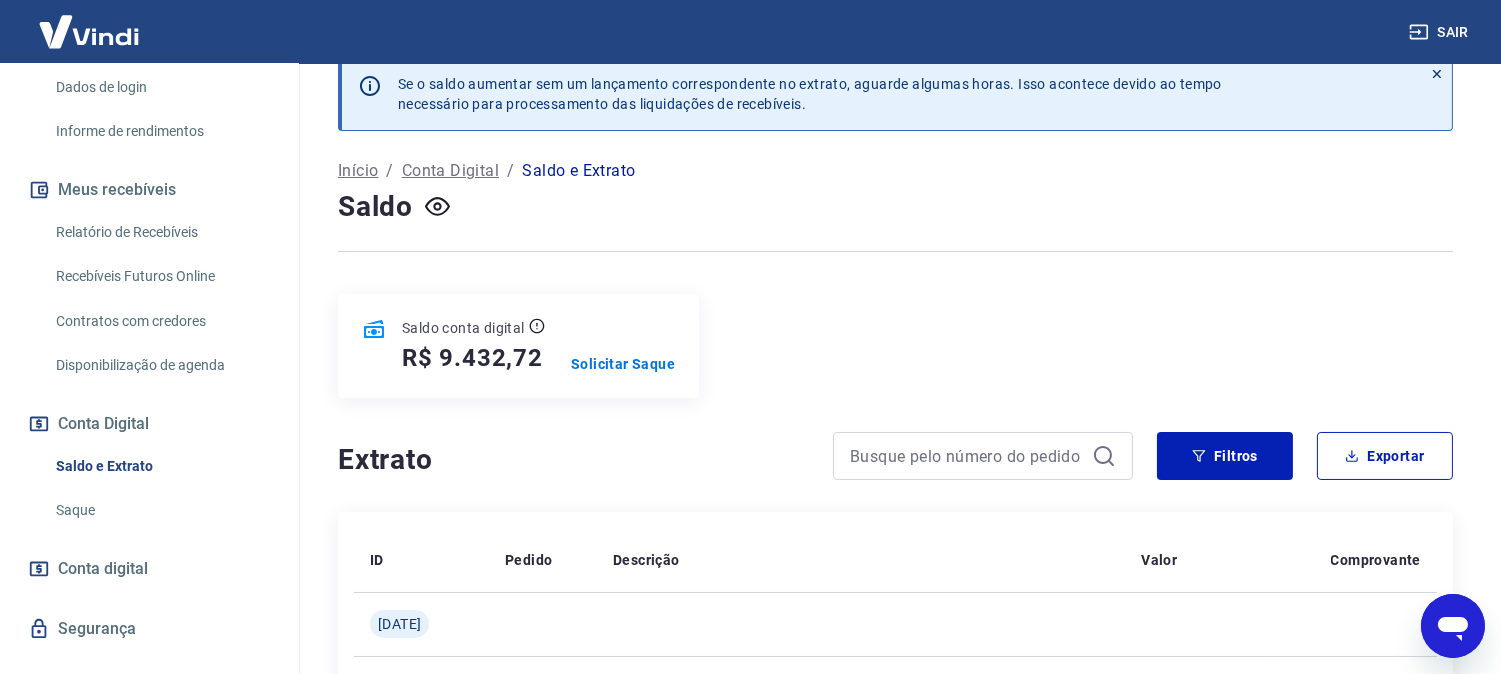 click on "Início Meu cadastro Dados da conta Dados de login Informe de rendimentos Meus recebíveis Relatório de Recebíveis Recebíveis Futuros Online Contratos com credores Disponibilização de agenda Conta Digital Saldo e Extrato Saque Conta digital Segurança Fale conosco" at bounding box center (149, 314) 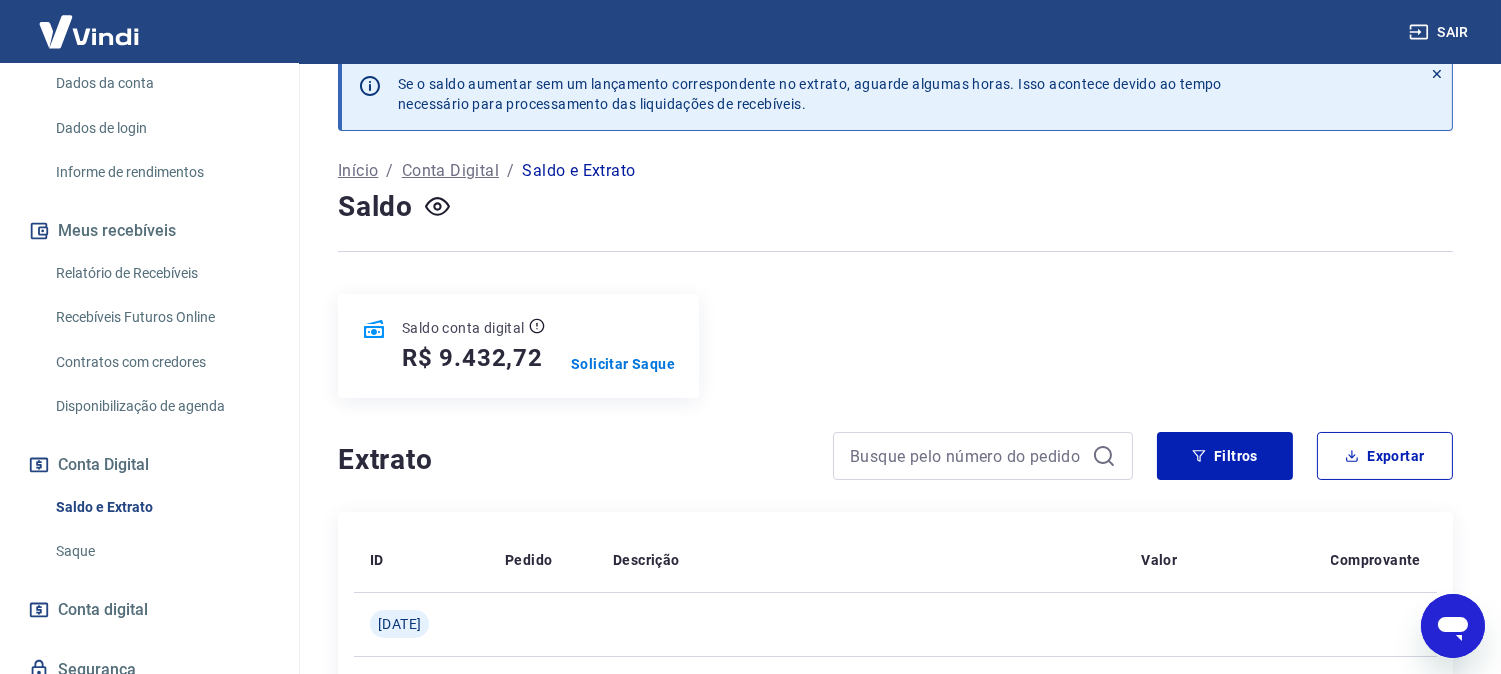 scroll, scrollTop: 368, scrollLeft: 0, axis: vertical 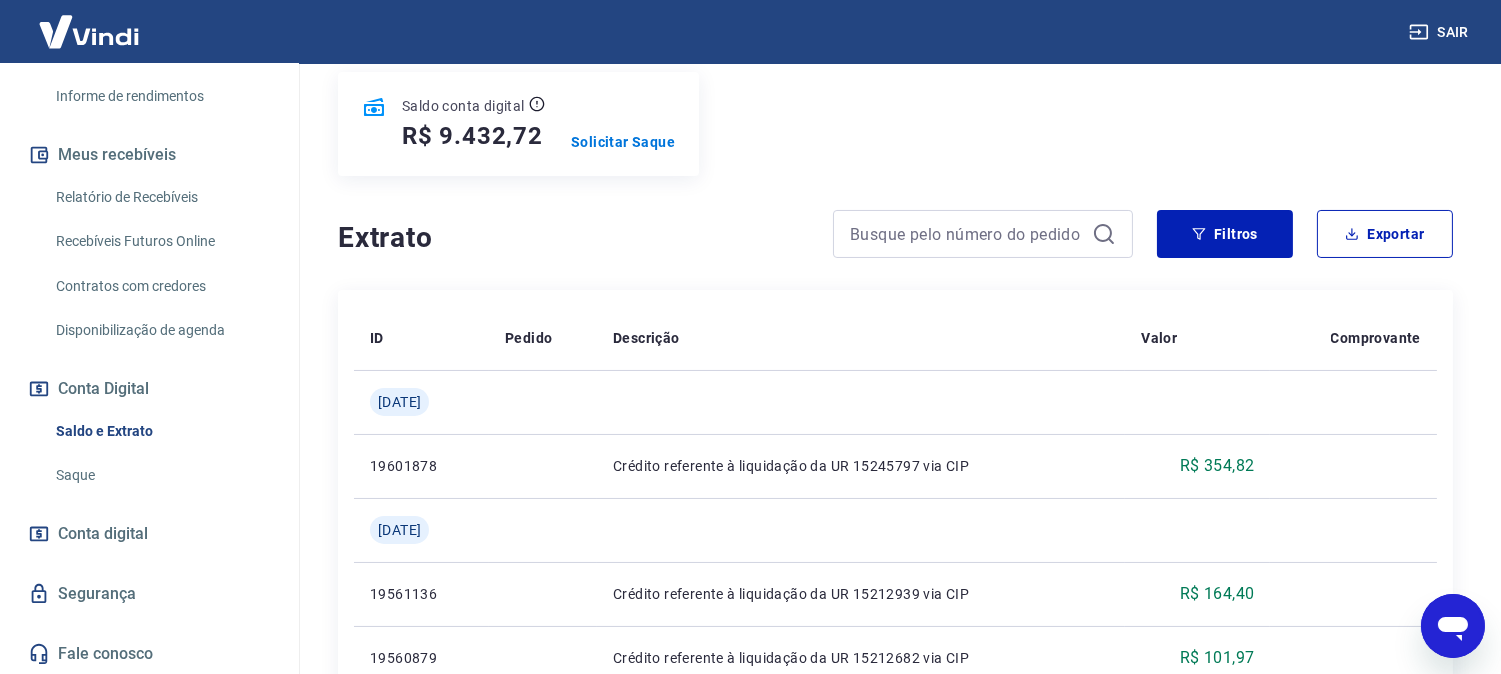 click on "Relatório de Recebíveis" at bounding box center (161, 197) 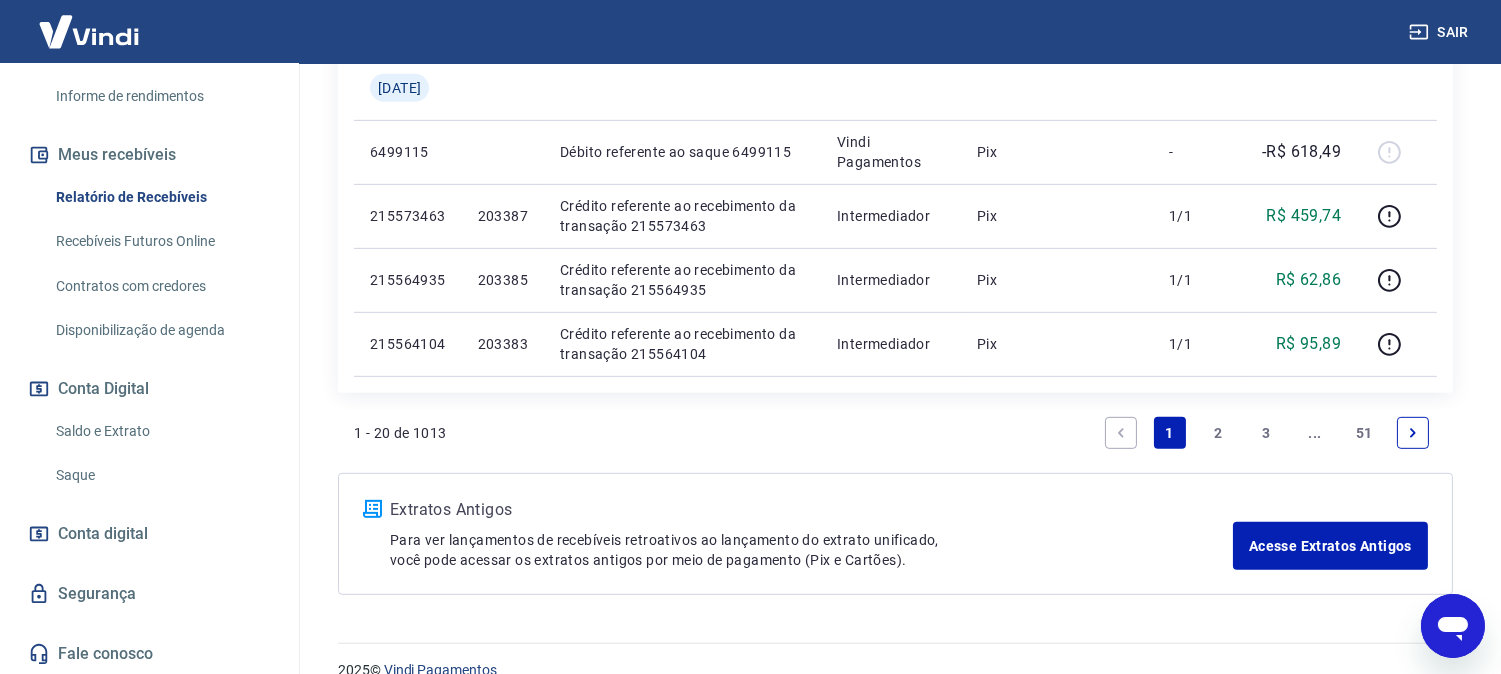 scroll, scrollTop: 1808, scrollLeft: 0, axis: vertical 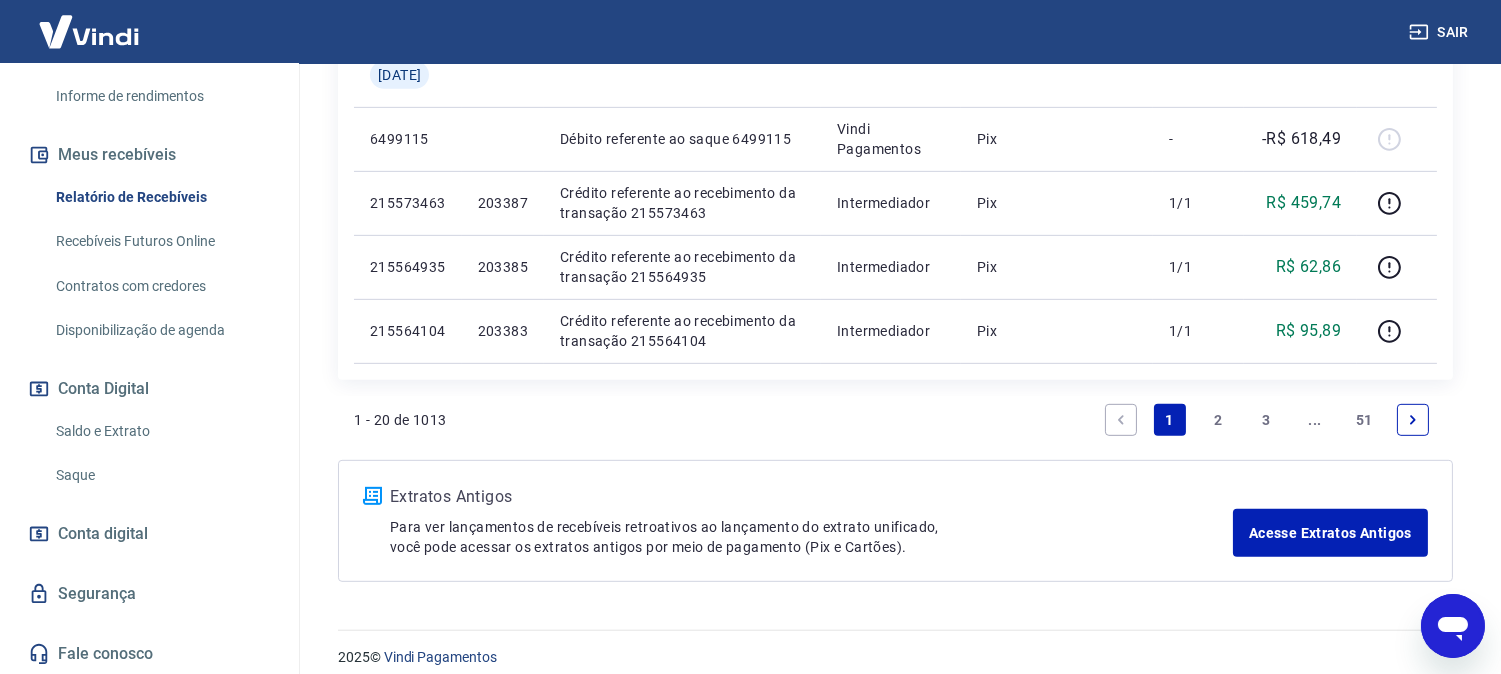 click on "2" at bounding box center (1218, 420) 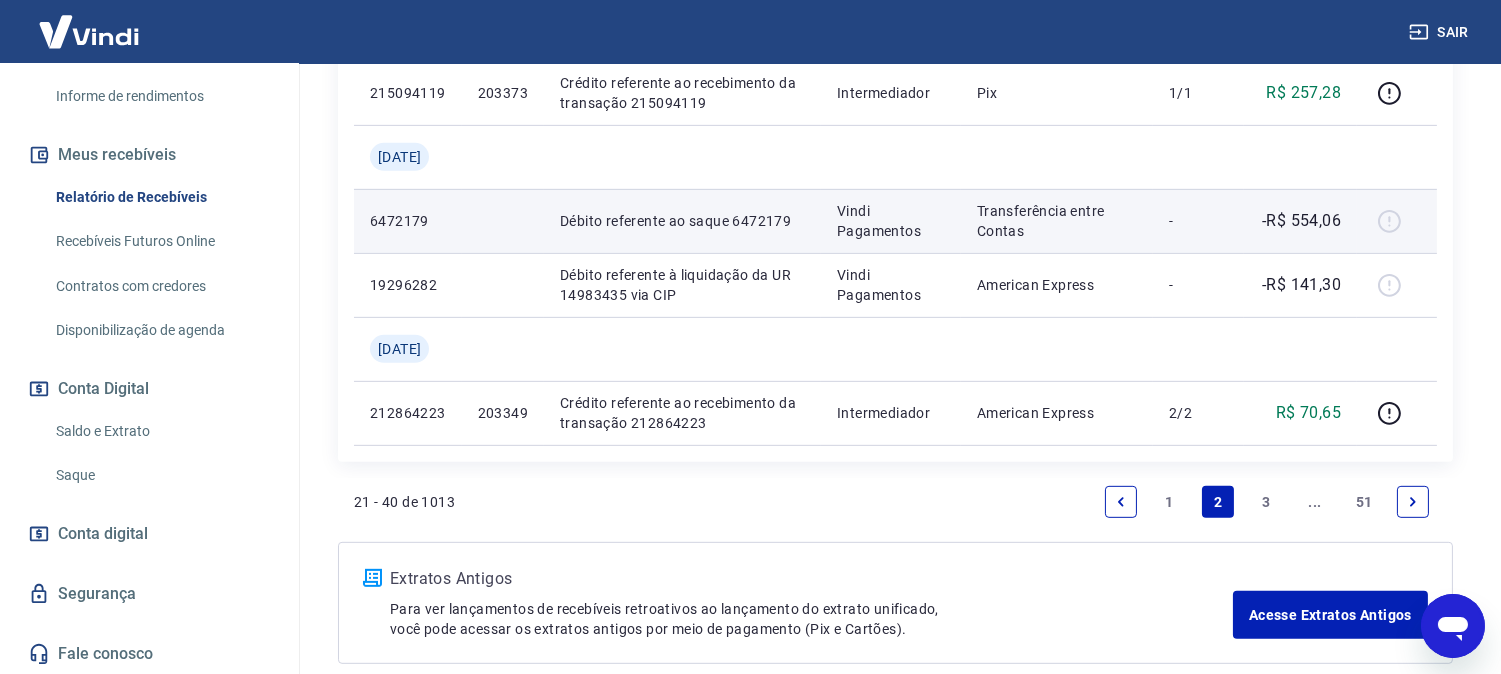 scroll, scrollTop: 1777, scrollLeft: 0, axis: vertical 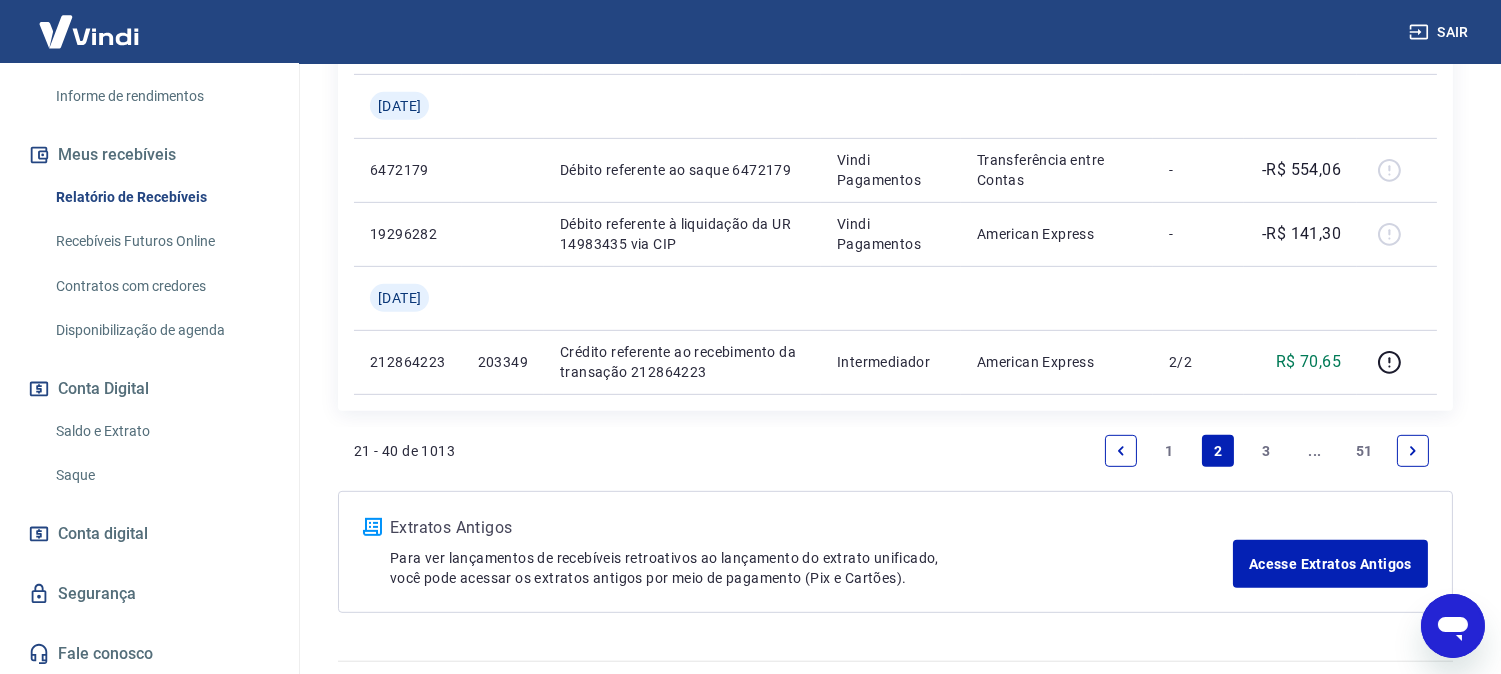 click on "3" at bounding box center (1267, 451) 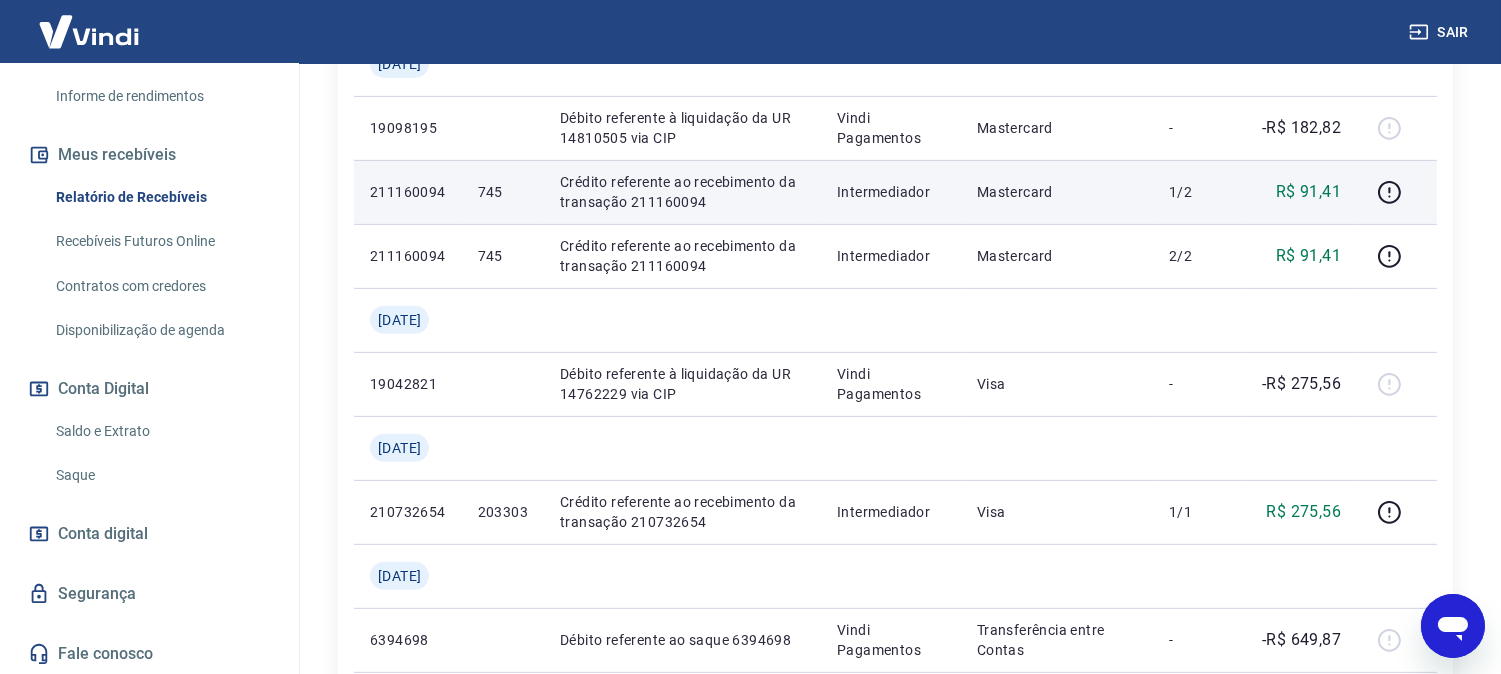 scroll, scrollTop: 1666, scrollLeft: 0, axis: vertical 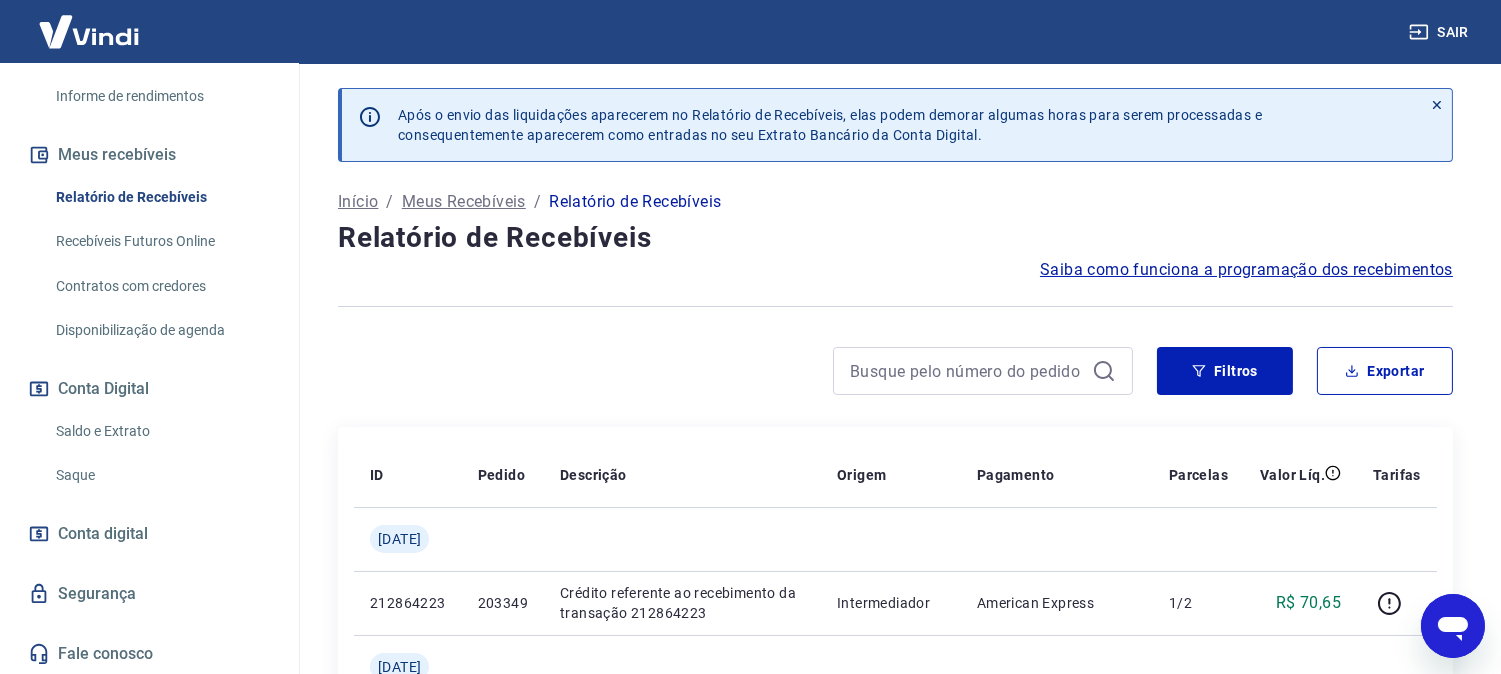 click on "Saldo e Extrato" at bounding box center [161, 431] 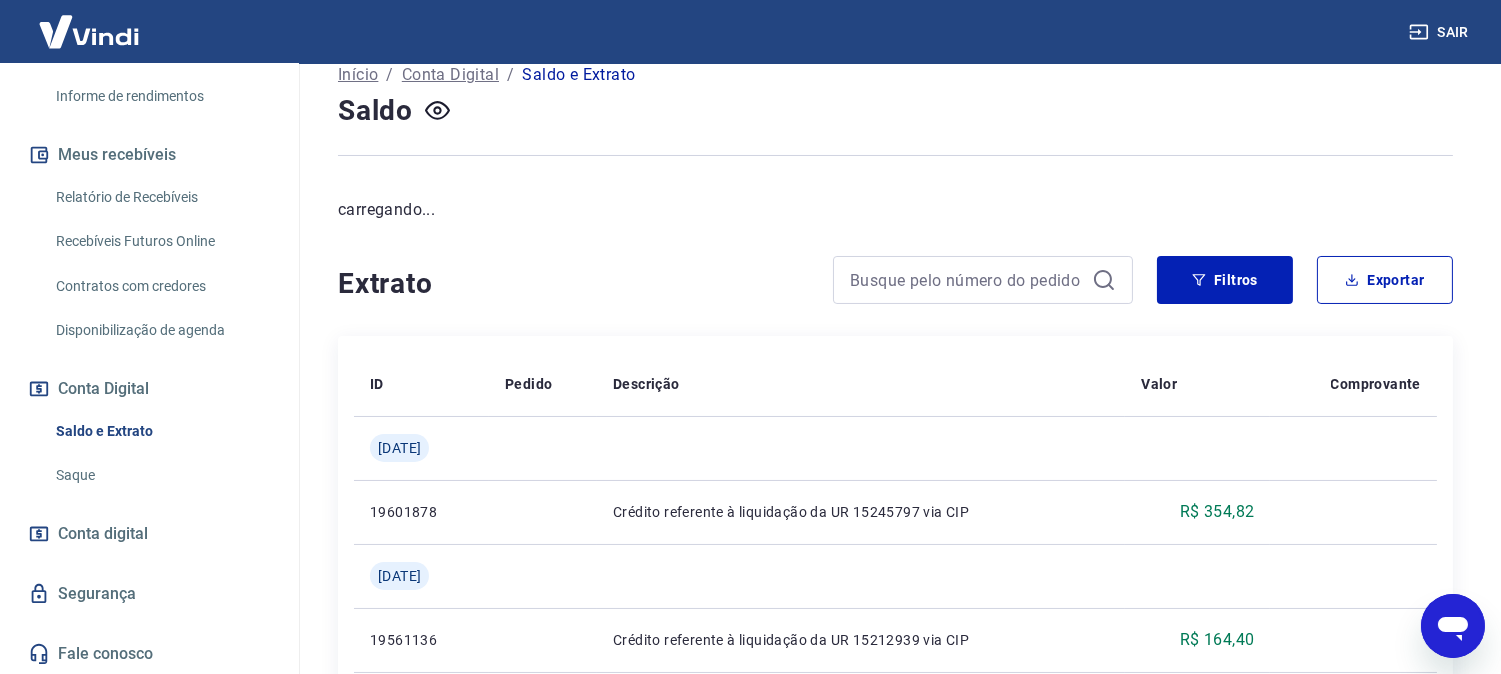 scroll, scrollTop: 333, scrollLeft: 0, axis: vertical 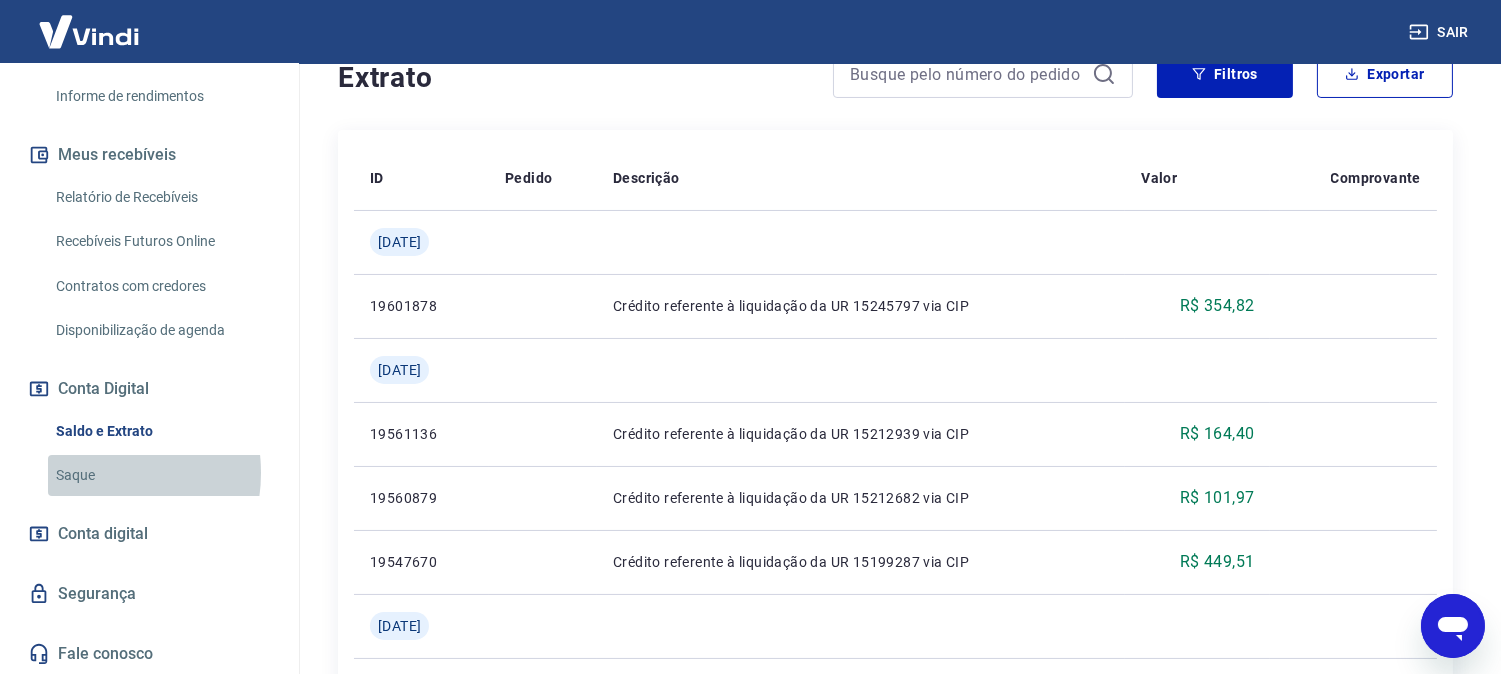 click on "Saque" at bounding box center [161, 475] 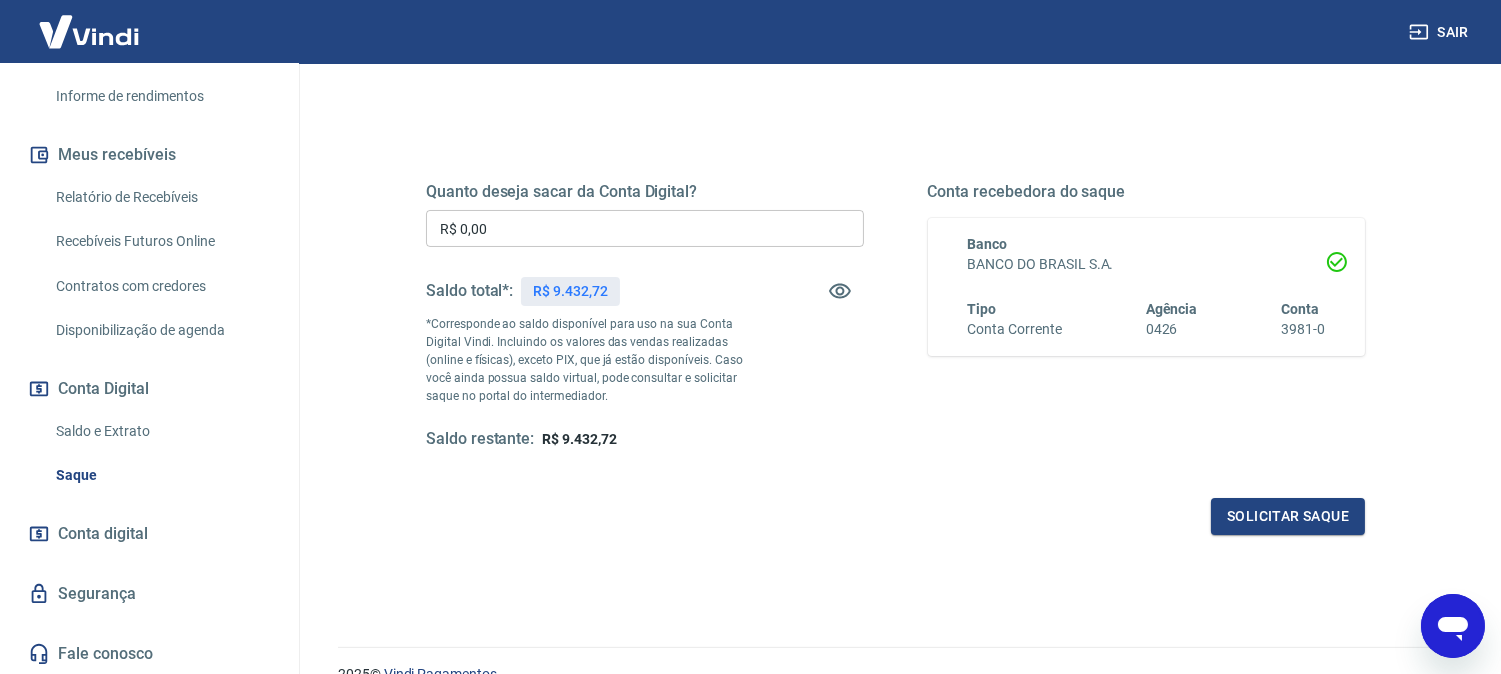 scroll, scrollTop: 222, scrollLeft: 0, axis: vertical 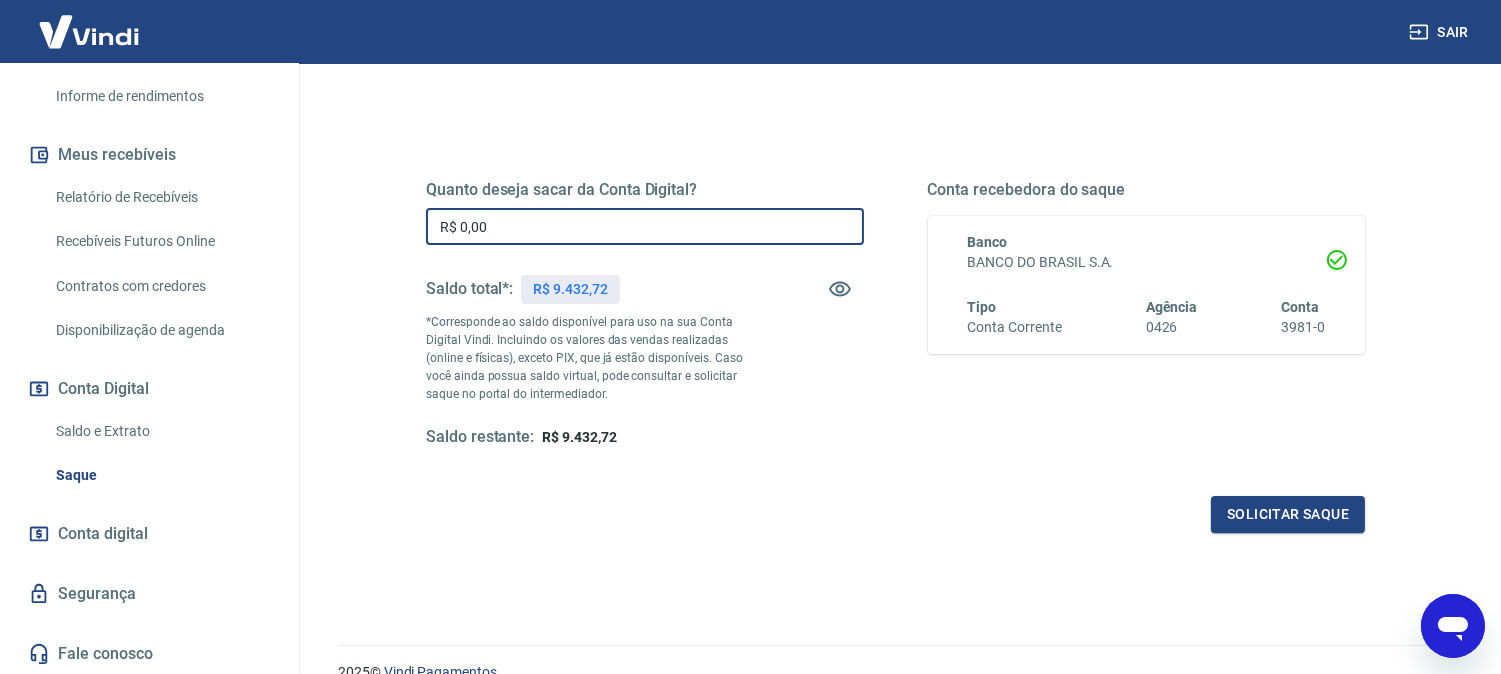 click on "R$ 0,00" at bounding box center [645, 226] 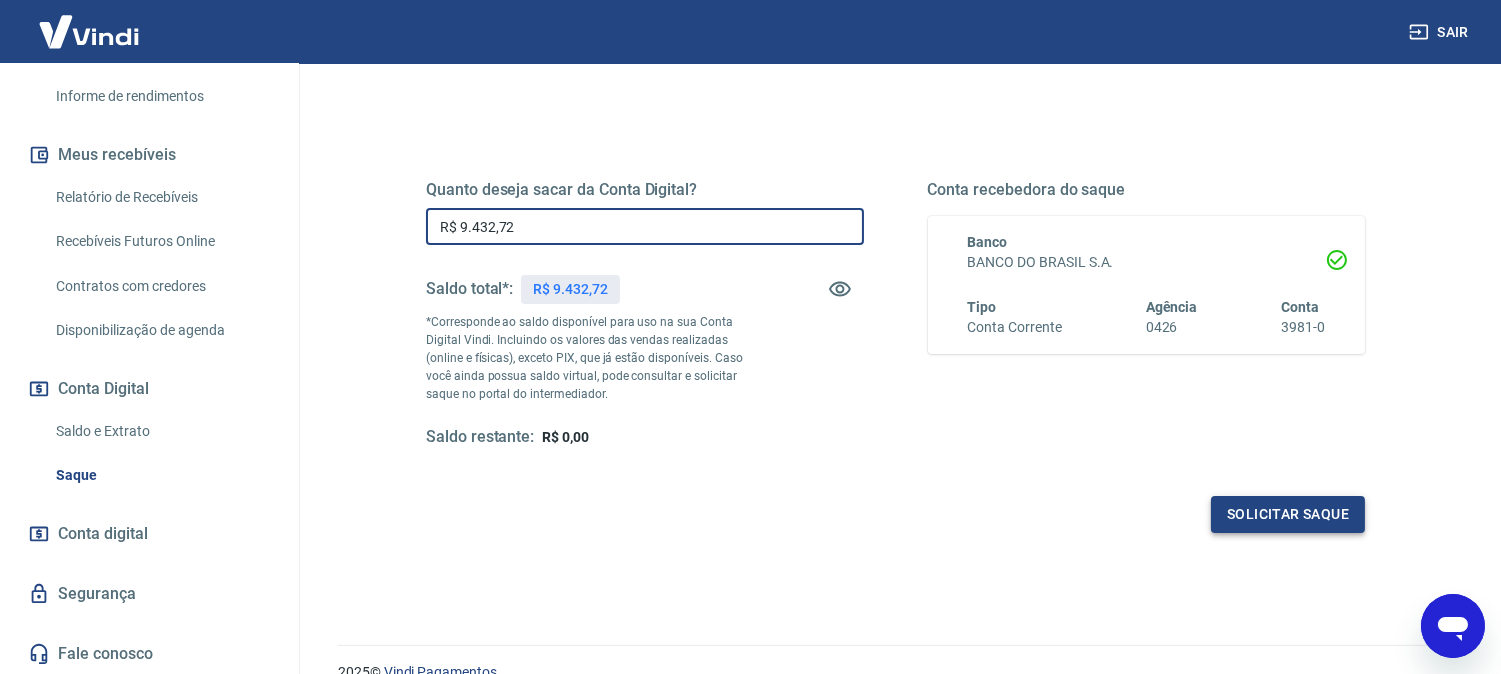 type on "R$ 9.432,72" 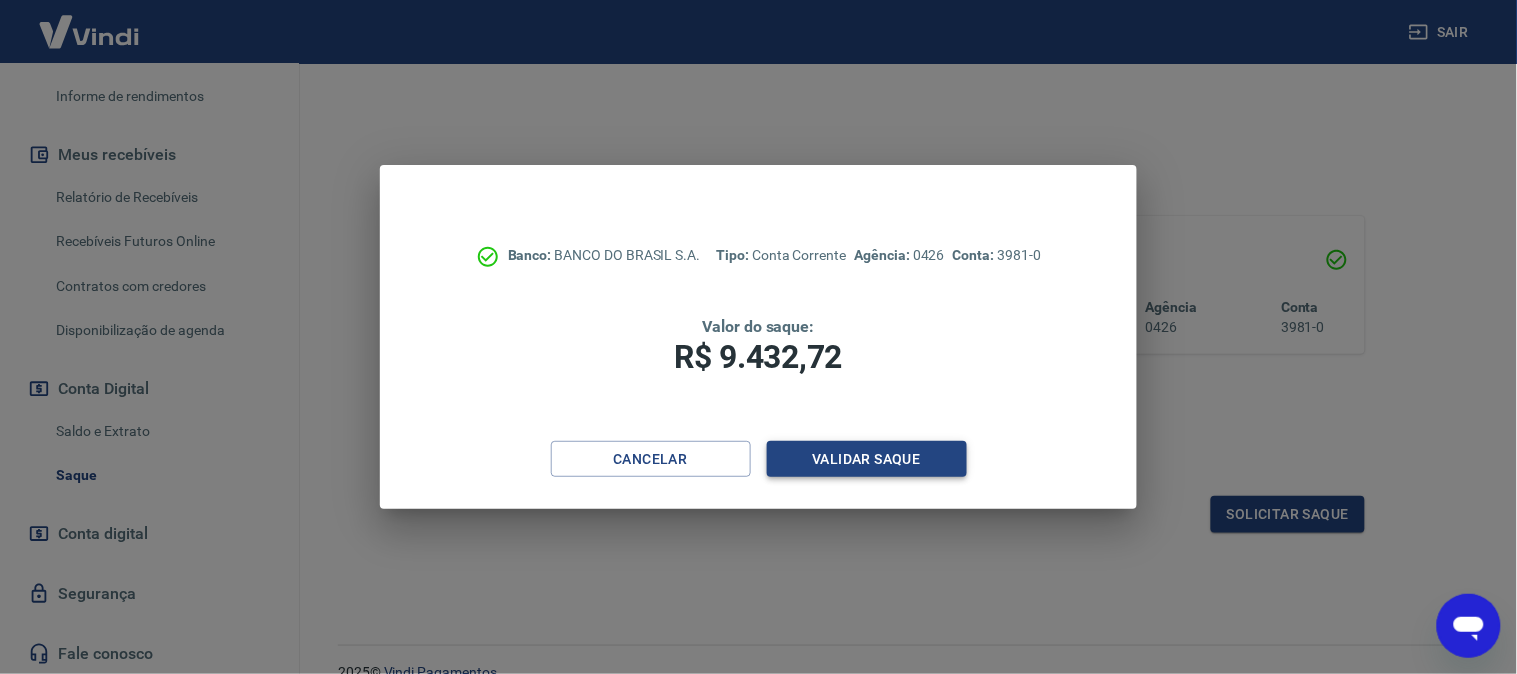 click on "Validar saque" at bounding box center (867, 459) 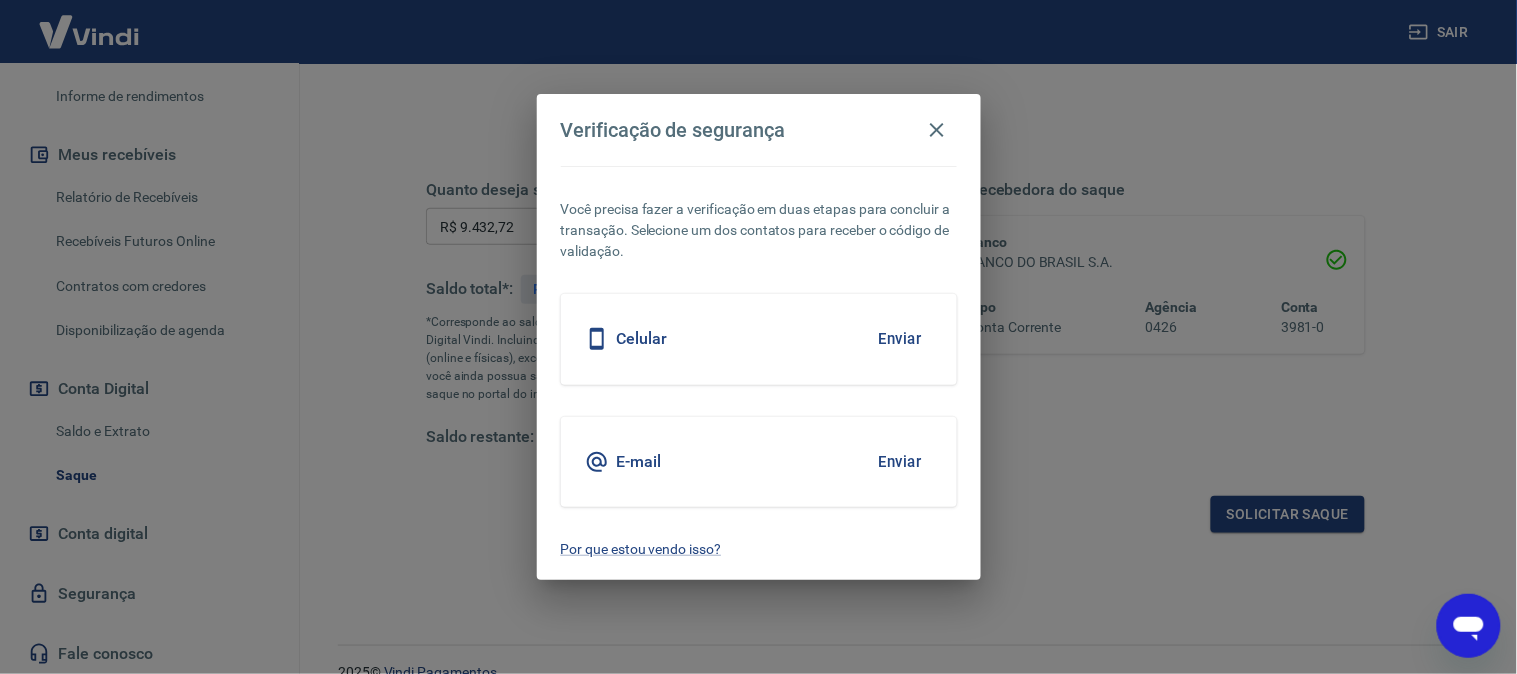 click on "Enviar" at bounding box center [900, 462] 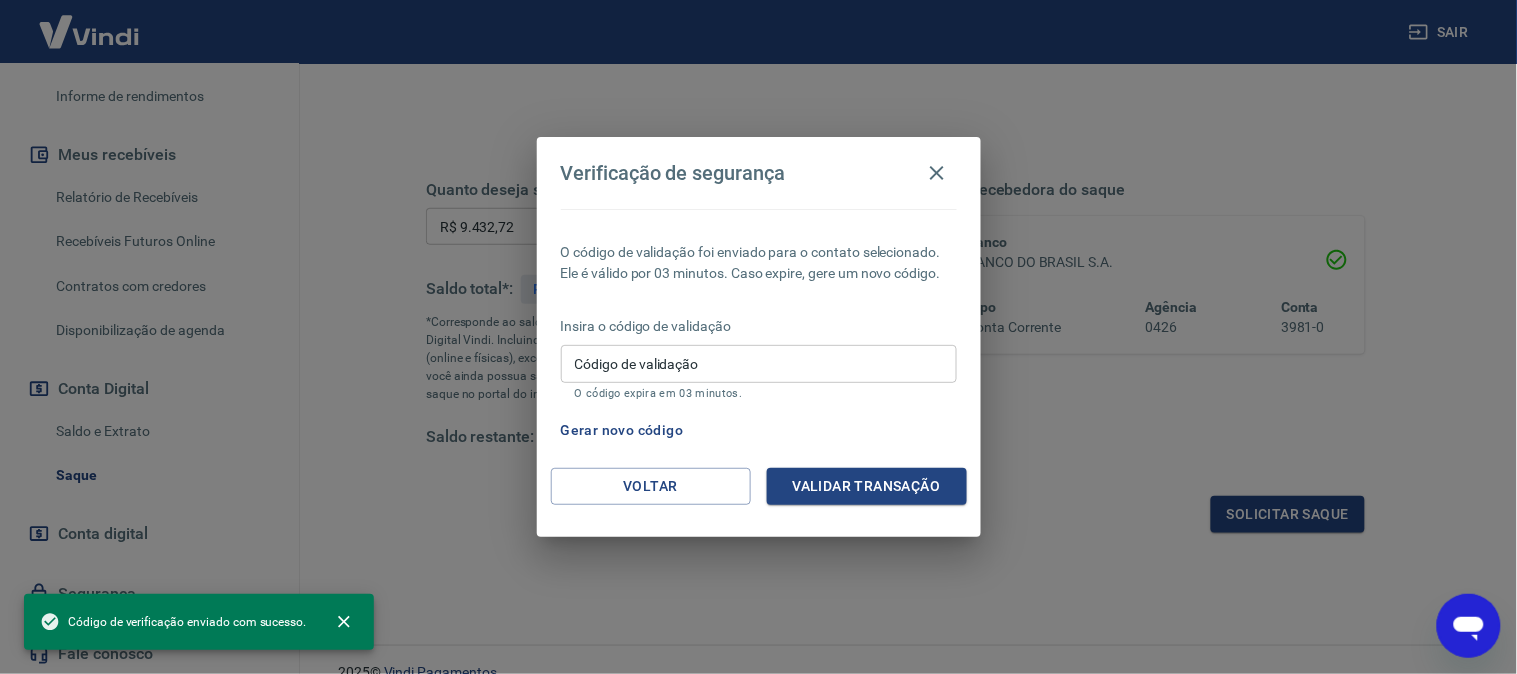 click on "O código de validação foi enviado para o contato selecionado. Ele é válido por 03 minutos. Caso expire, gere um novo código. Insira o código de validação Código de validação Código de validação O código expira em 03 minutos. Gerar novo código" at bounding box center (759, 338) 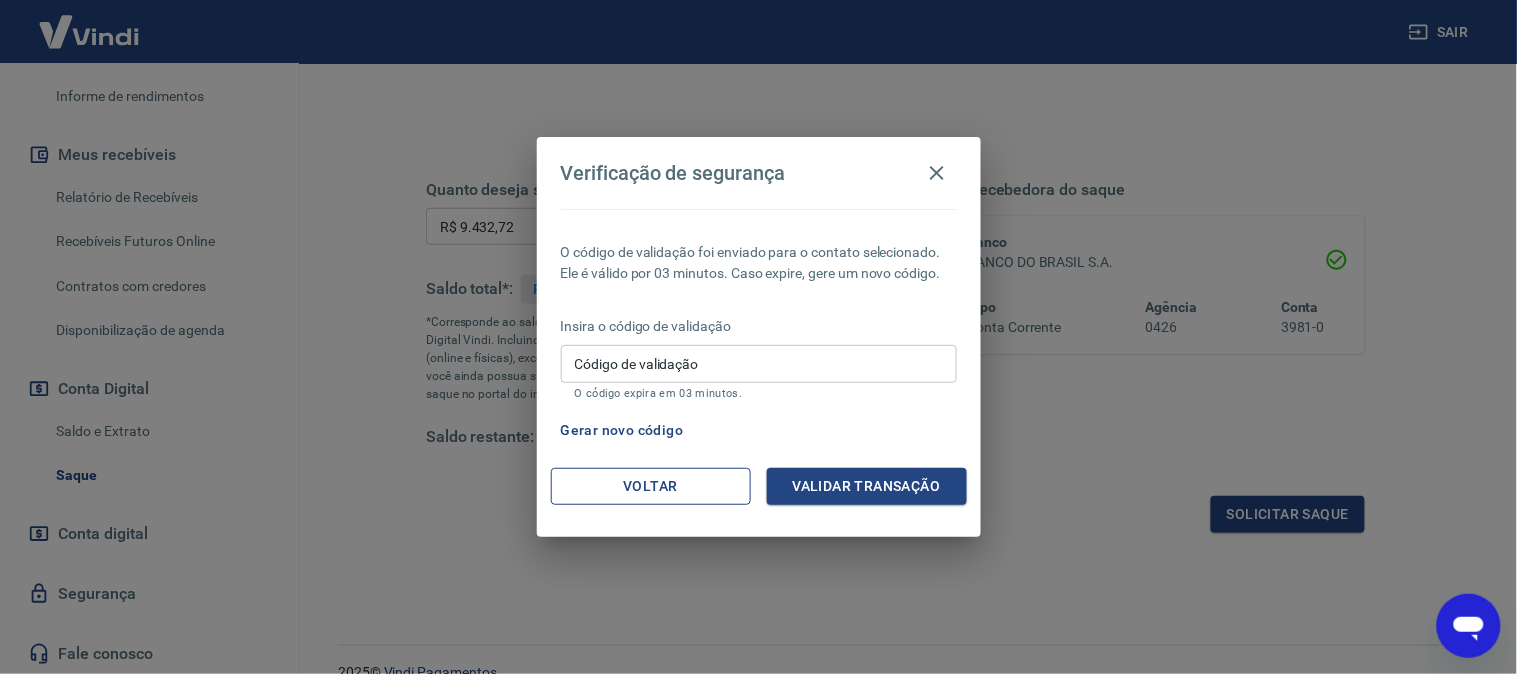 click on "Voltar" at bounding box center [651, 486] 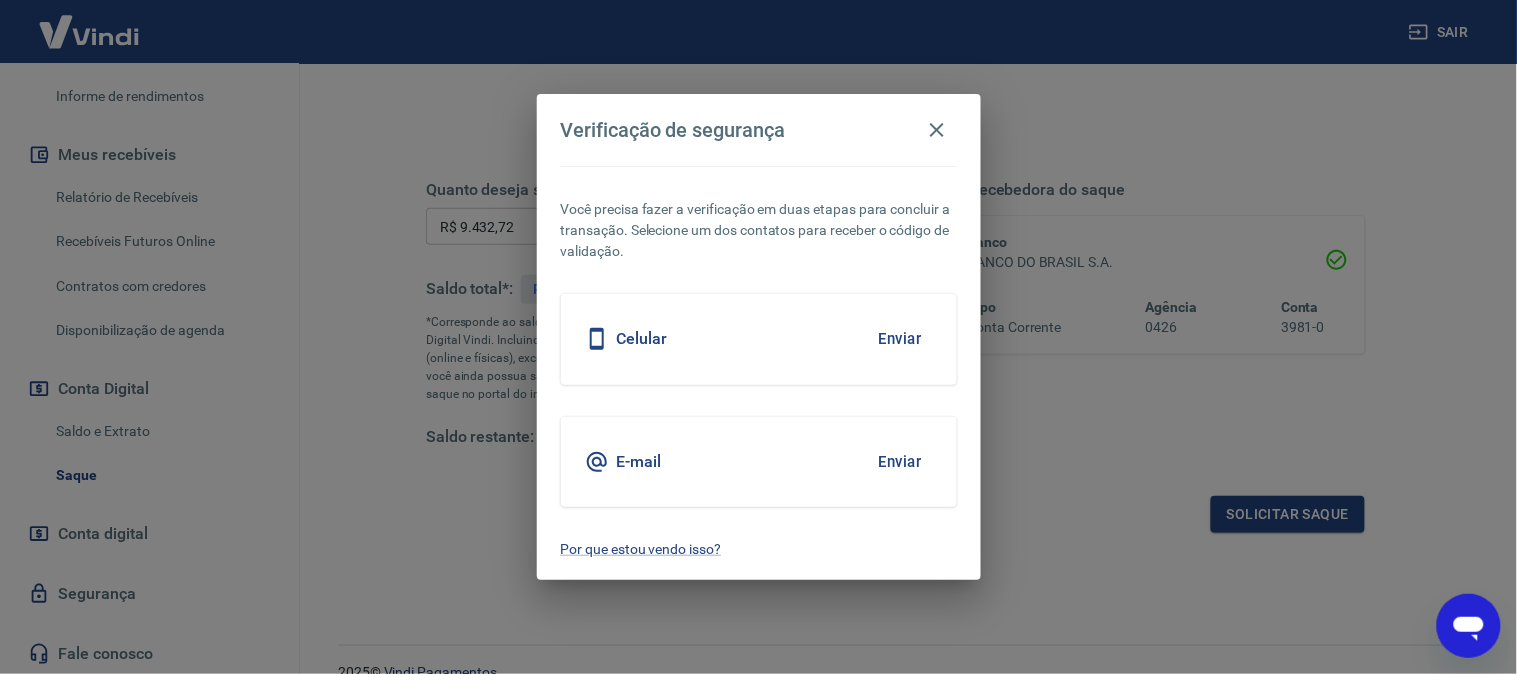 click on "Enviar" at bounding box center (900, 339) 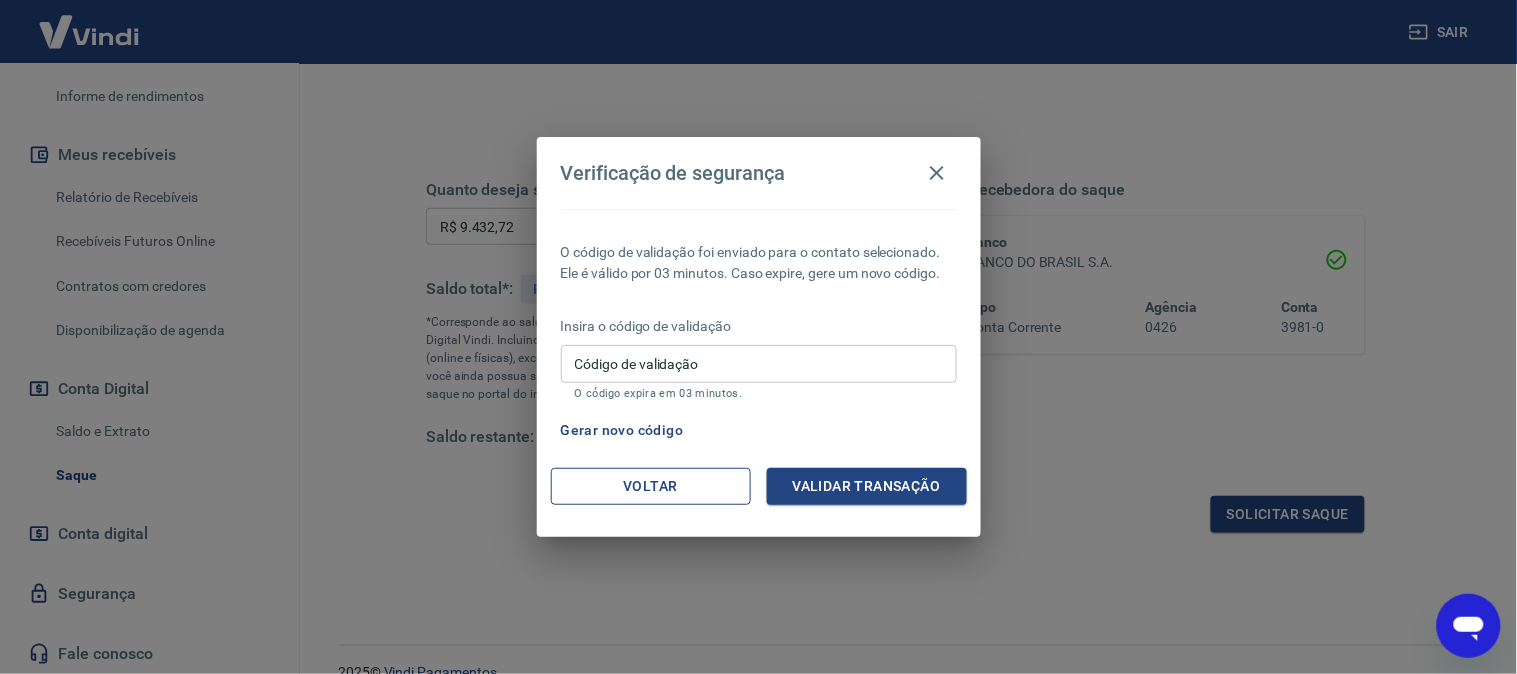 click on "Voltar" at bounding box center (651, 486) 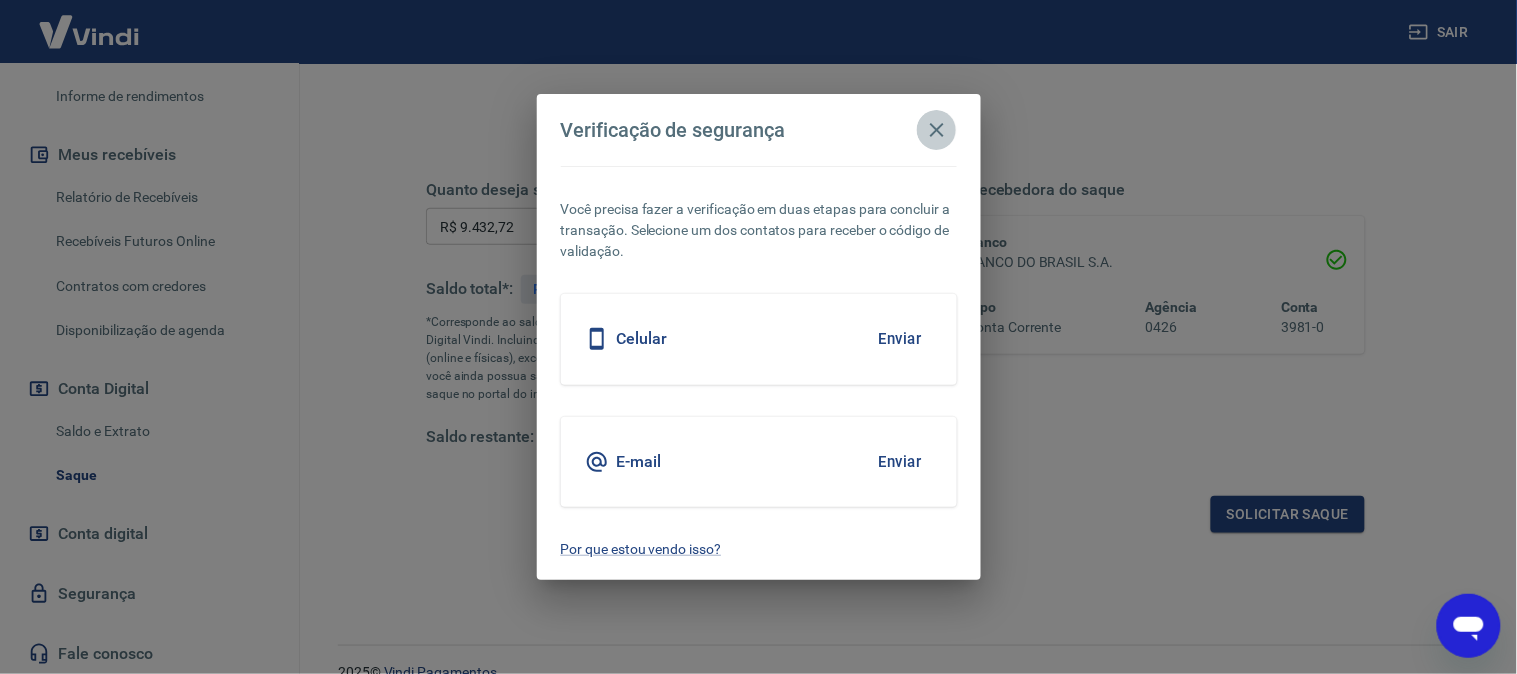 click 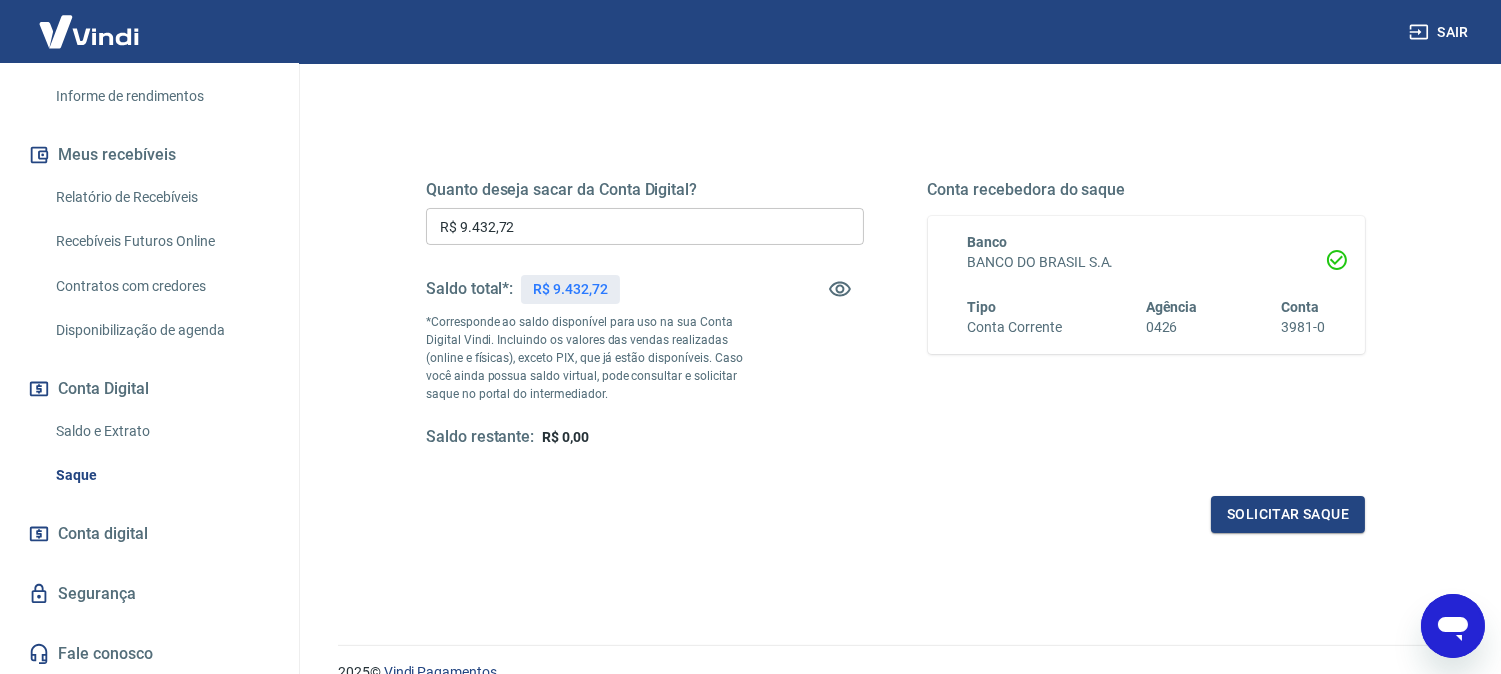 scroll, scrollTop: 0, scrollLeft: 0, axis: both 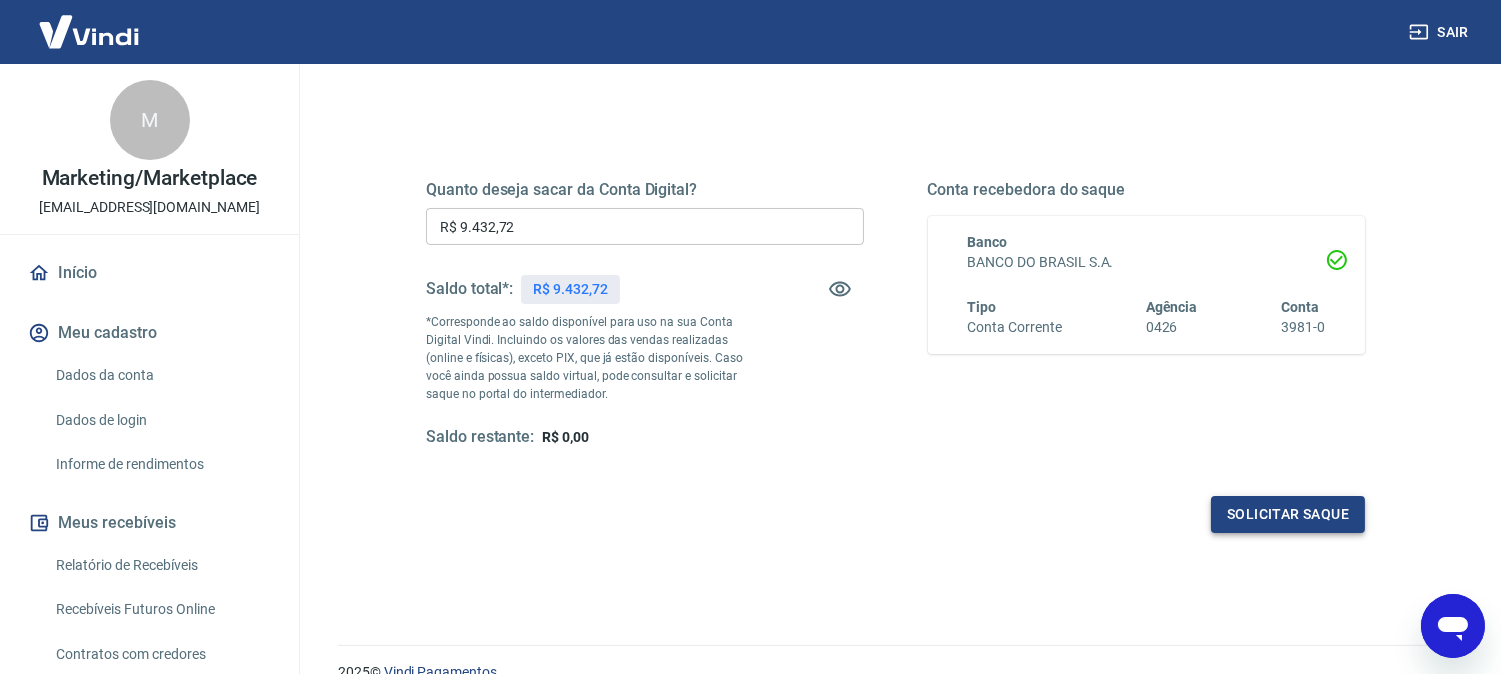 click on "Solicitar saque" at bounding box center [1288, 514] 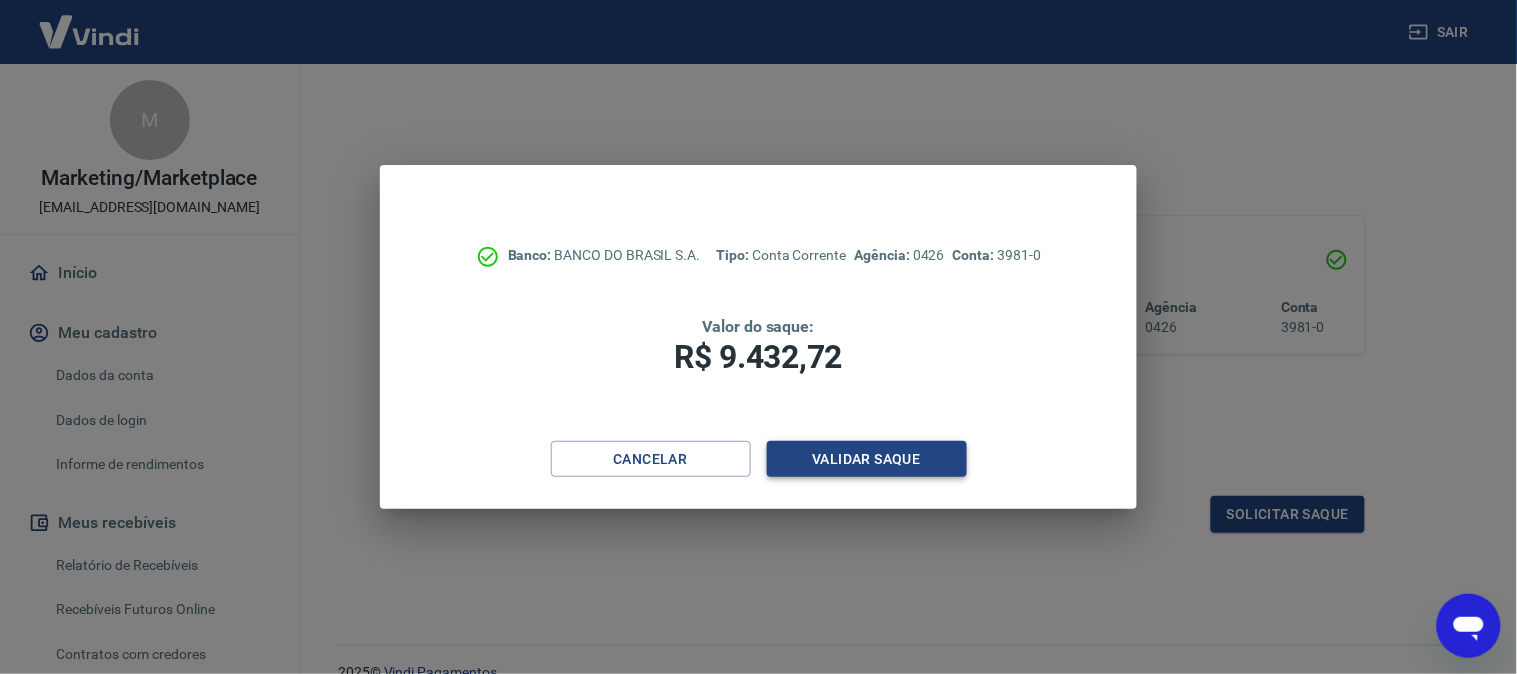 click on "Validar saque" at bounding box center (867, 459) 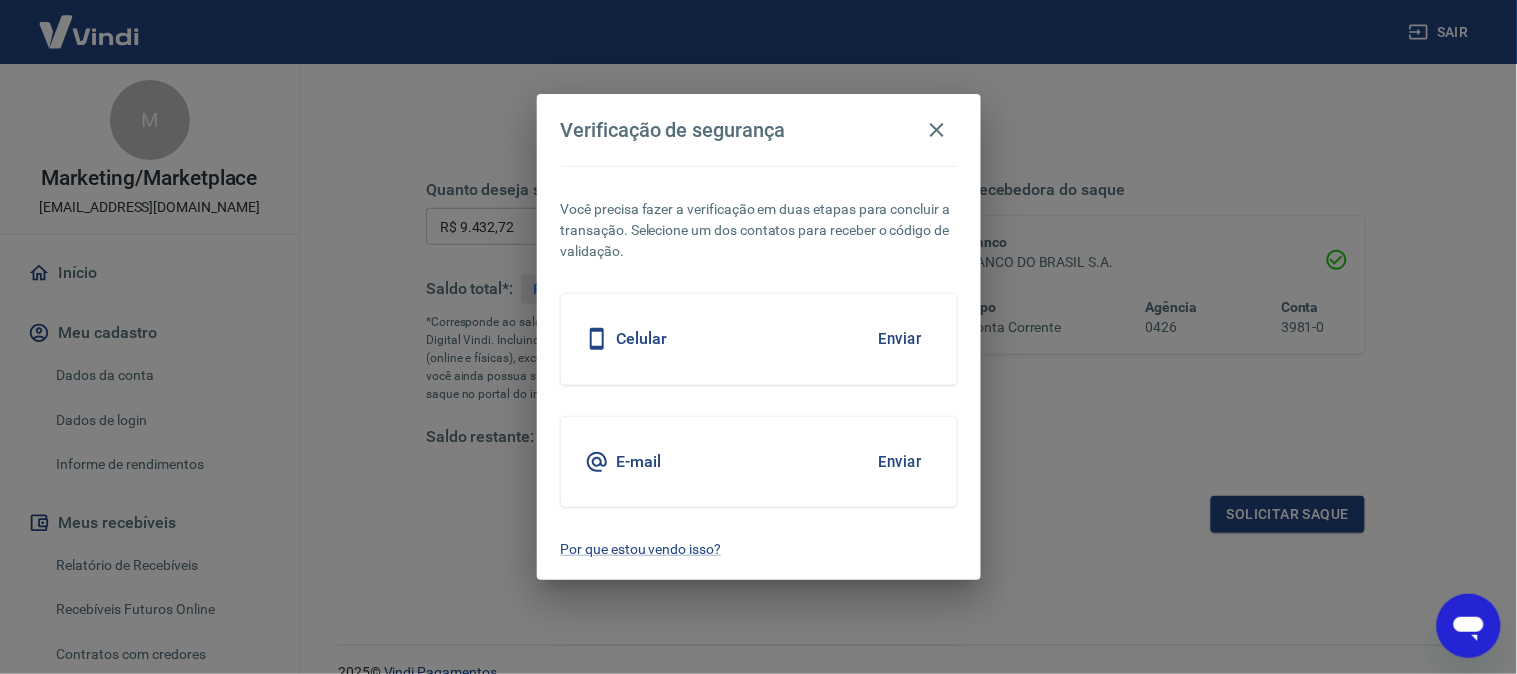 click on "Enviar" at bounding box center [900, 462] 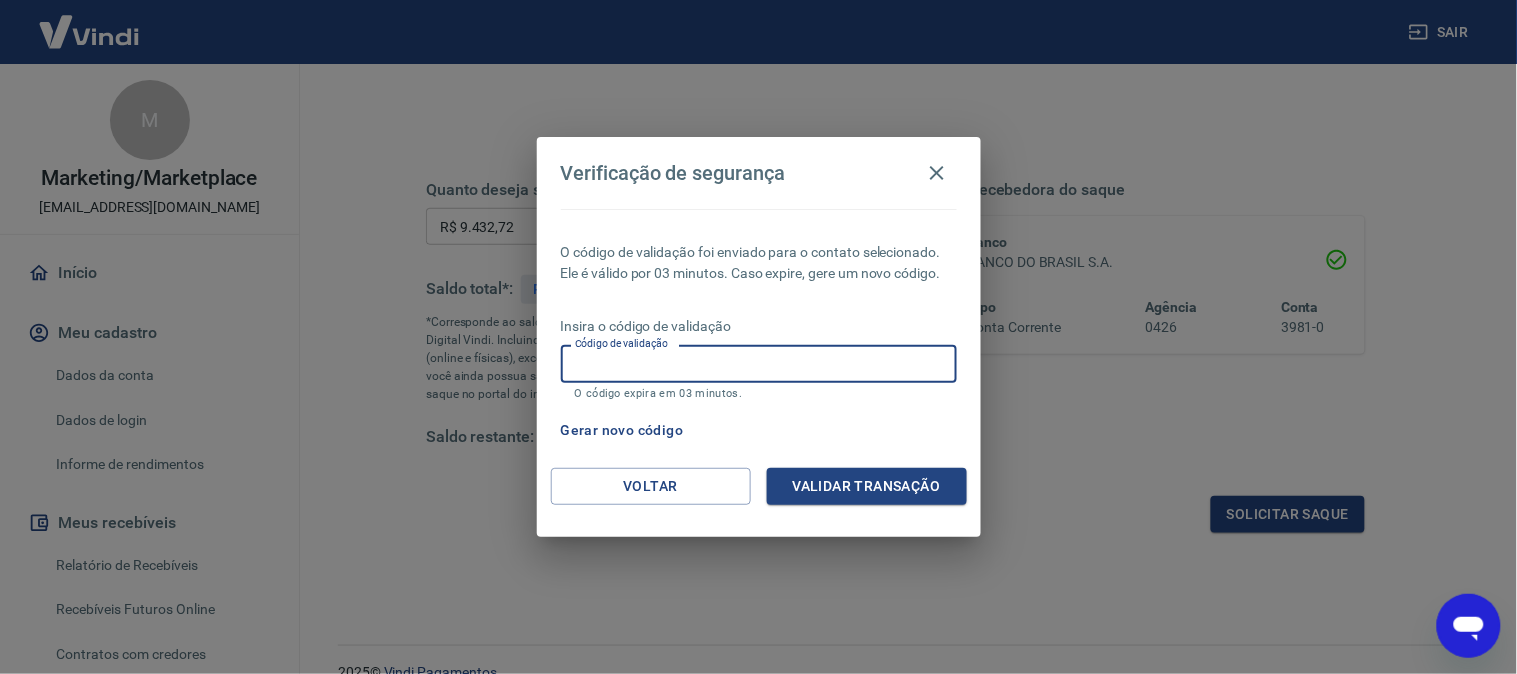 click on "Código de validação" at bounding box center [759, 363] 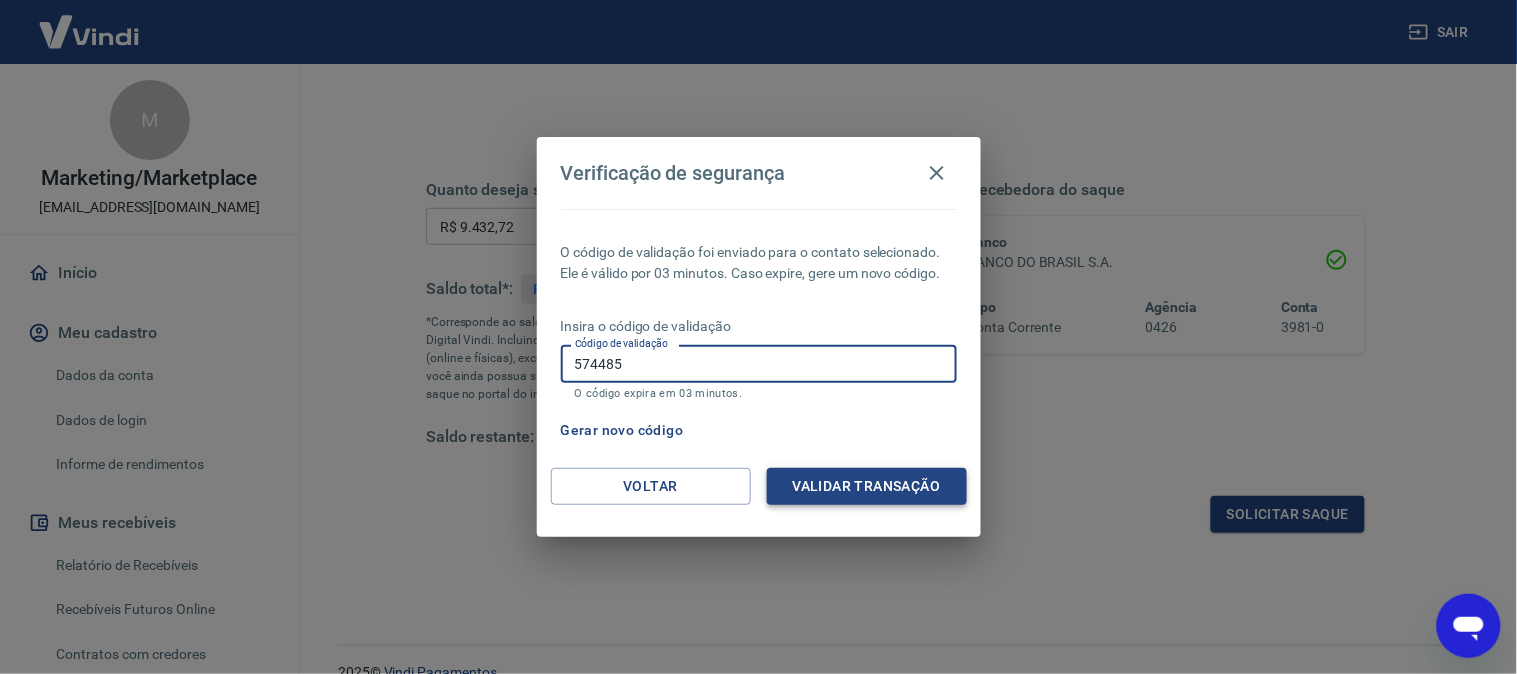 type on "574485" 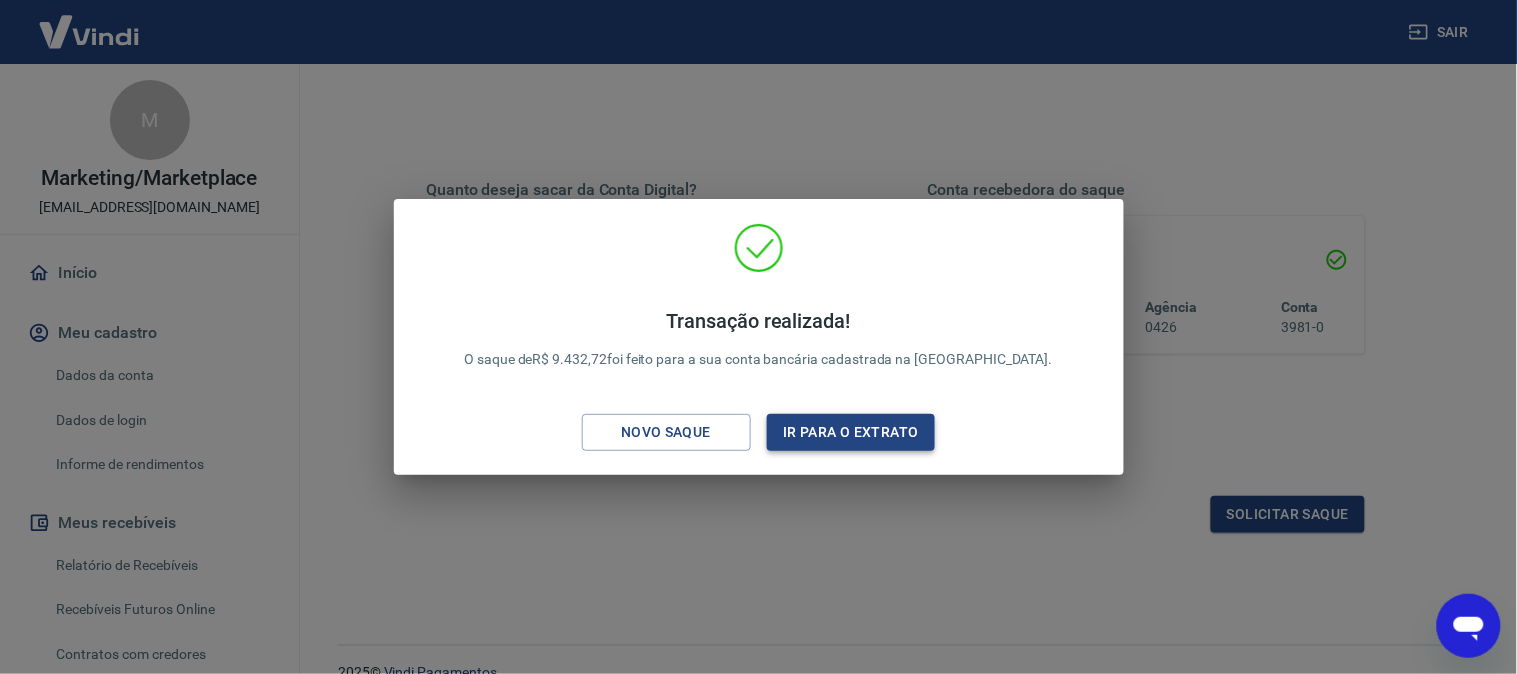 click on "Ir para o extrato" at bounding box center [851, 432] 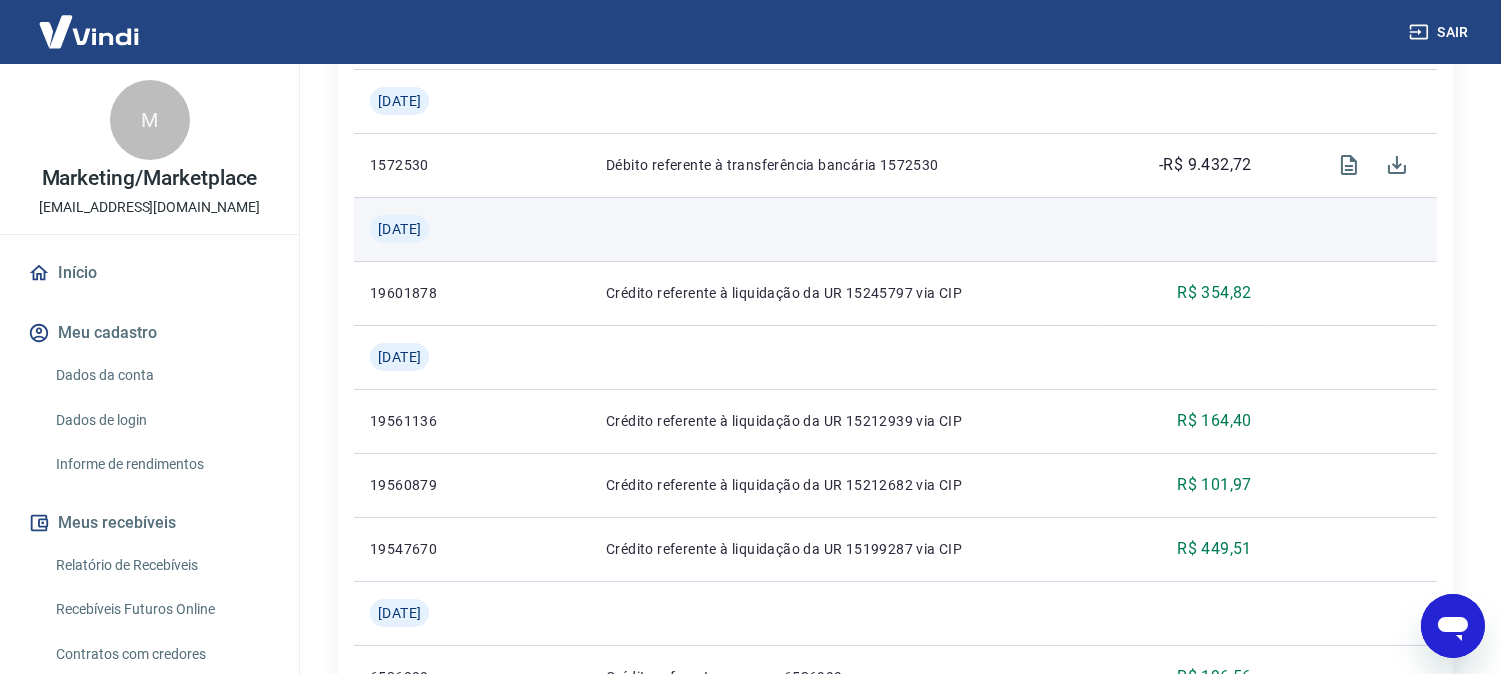 scroll, scrollTop: 1000, scrollLeft: 0, axis: vertical 